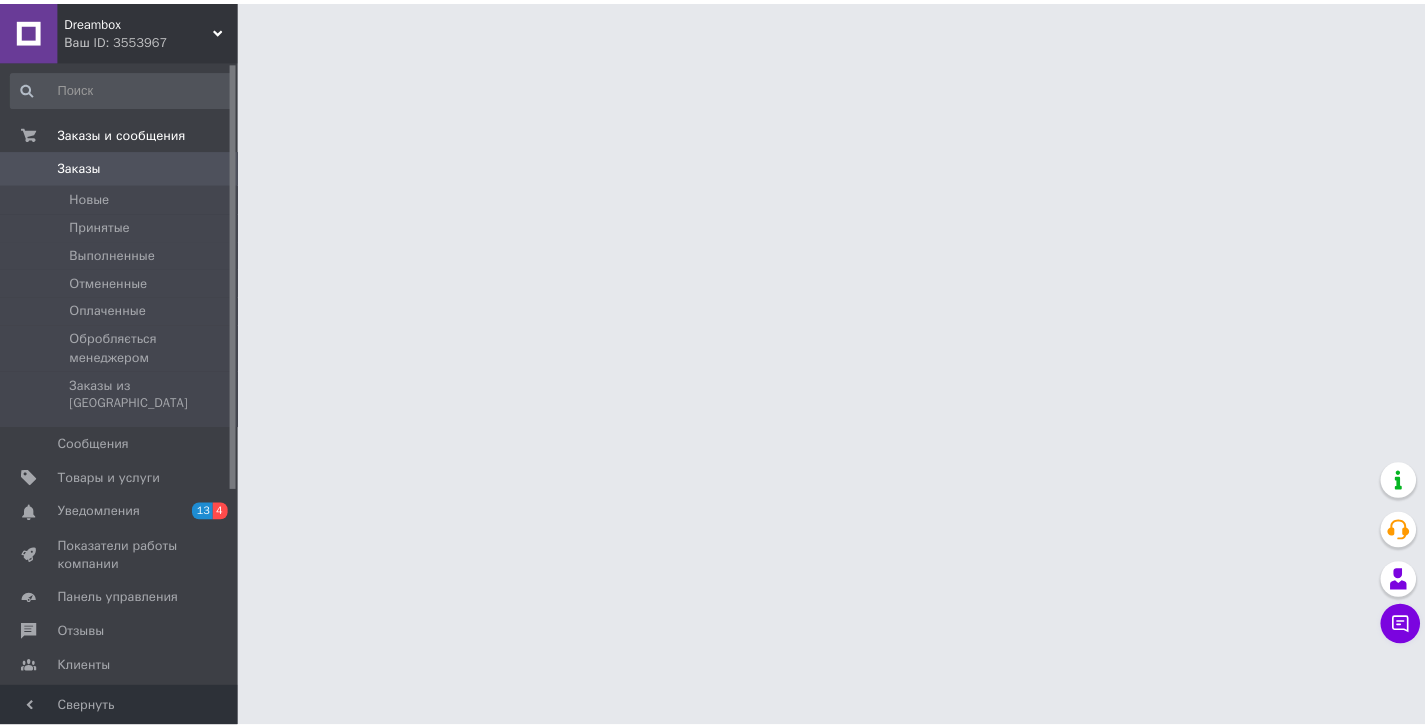 scroll, scrollTop: 0, scrollLeft: 0, axis: both 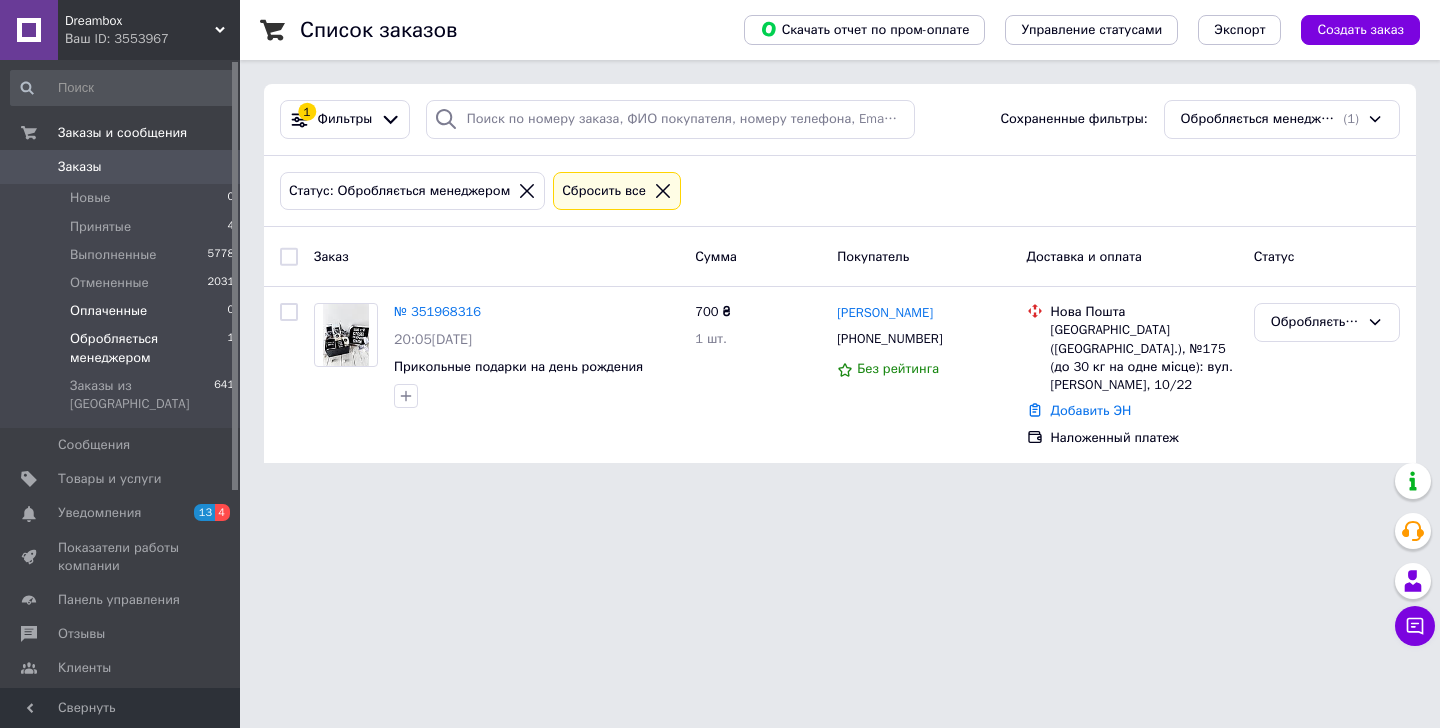 click on "Оплаченные" at bounding box center [108, 311] 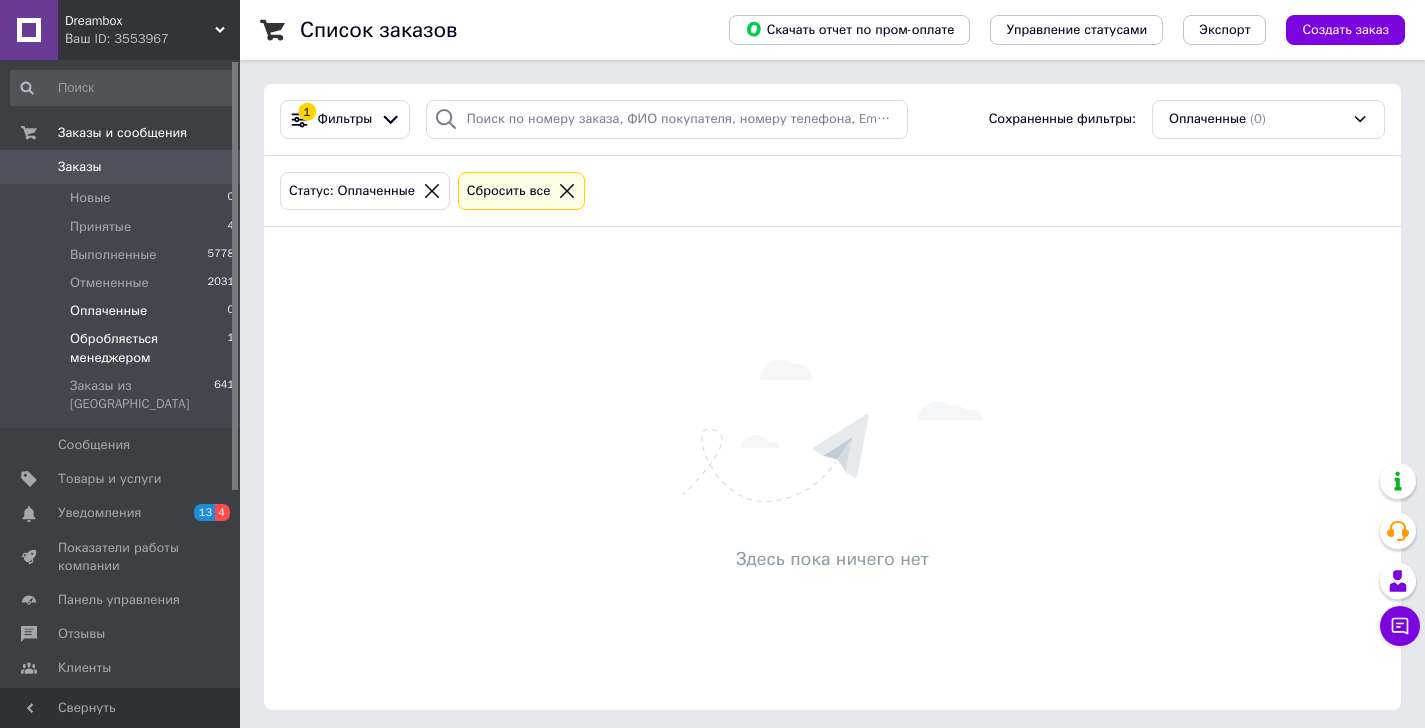click on "Обробляється менеджером" at bounding box center (148, 348) 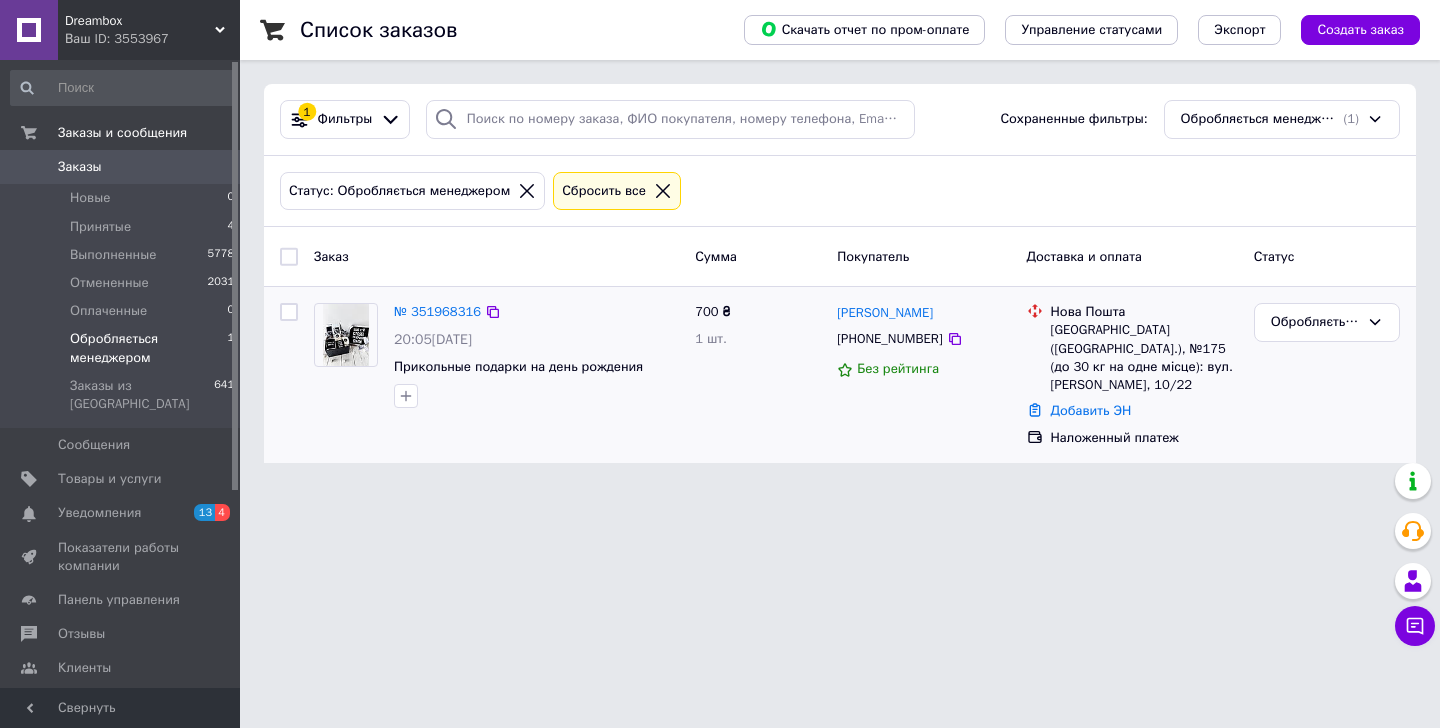 drag, startPoint x: 1055, startPoint y: 417, endPoint x: 1190, endPoint y: 418, distance: 135.00371 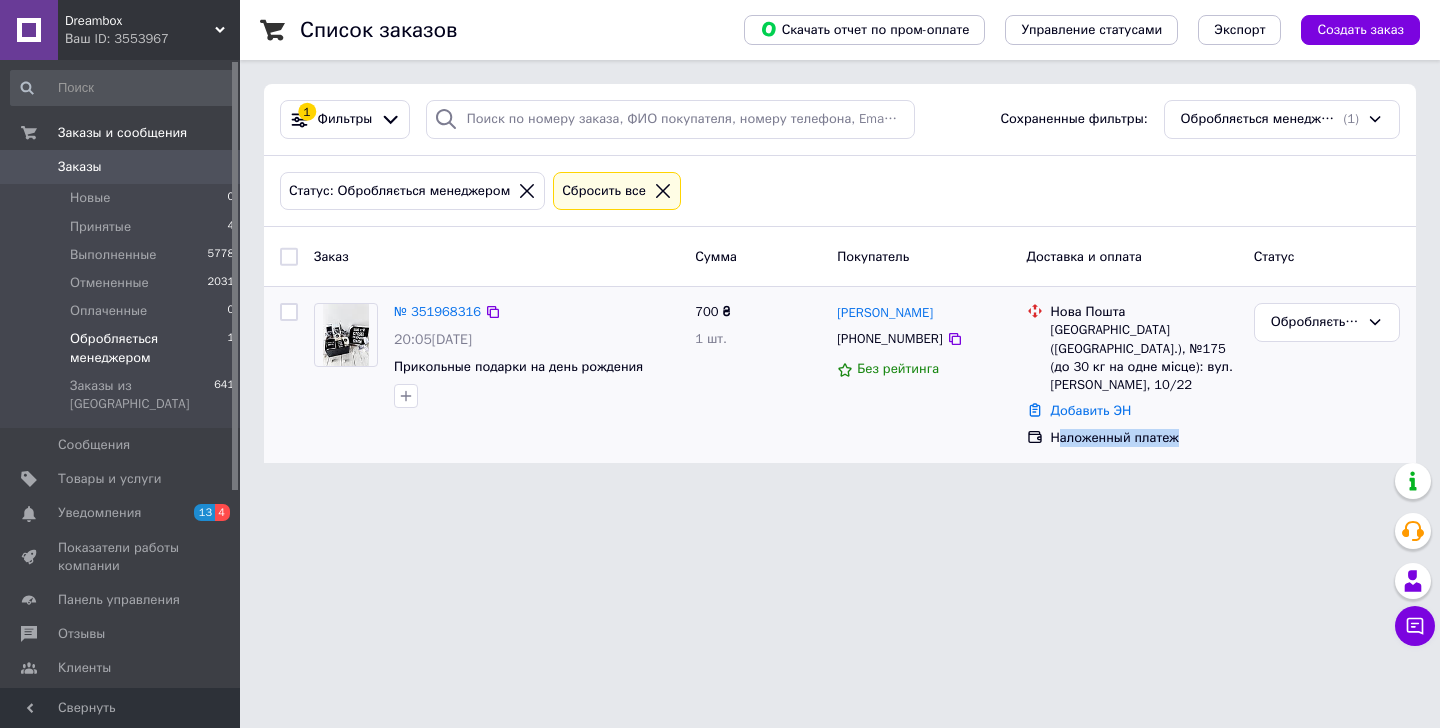 drag, startPoint x: 1190, startPoint y: 419, endPoint x: 1056, endPoint y: 423, distance: 134.0597 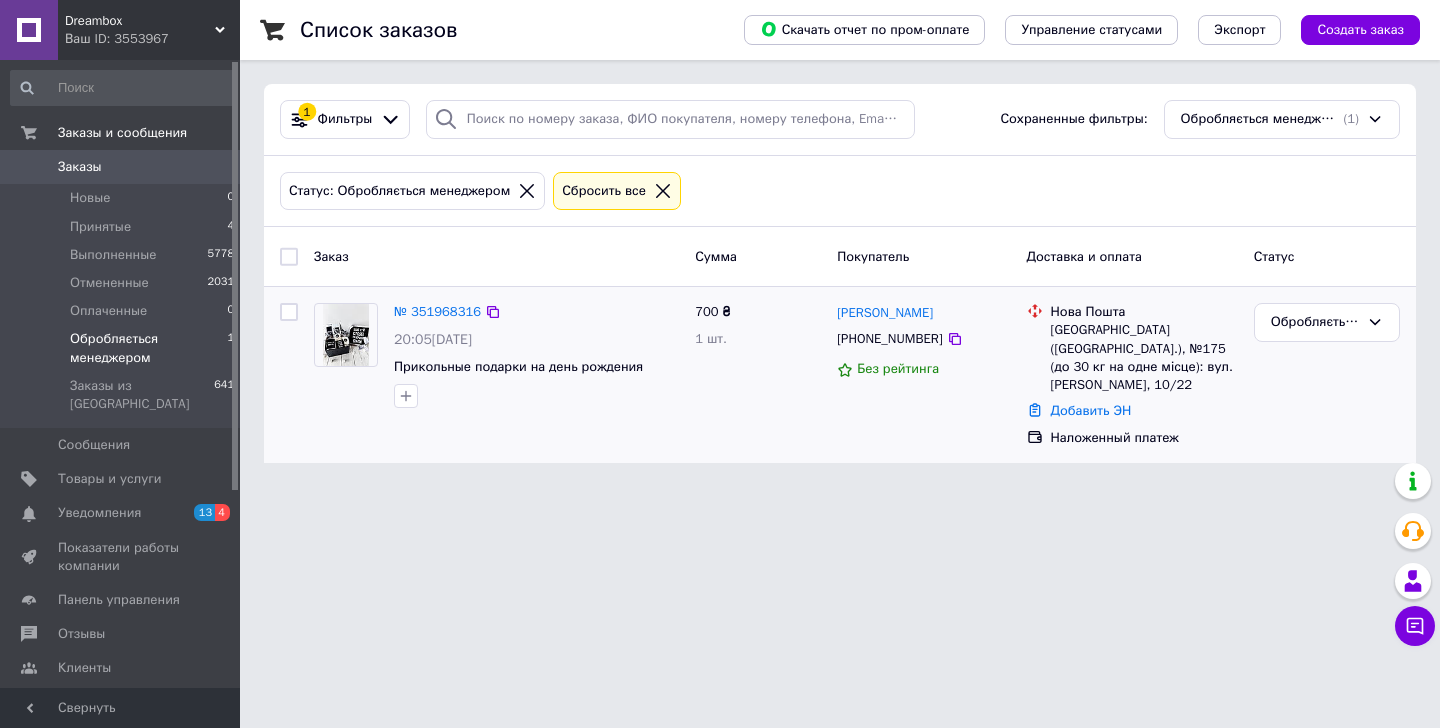 click on "Наложенный платеж" at bounding box center [1144, 438] 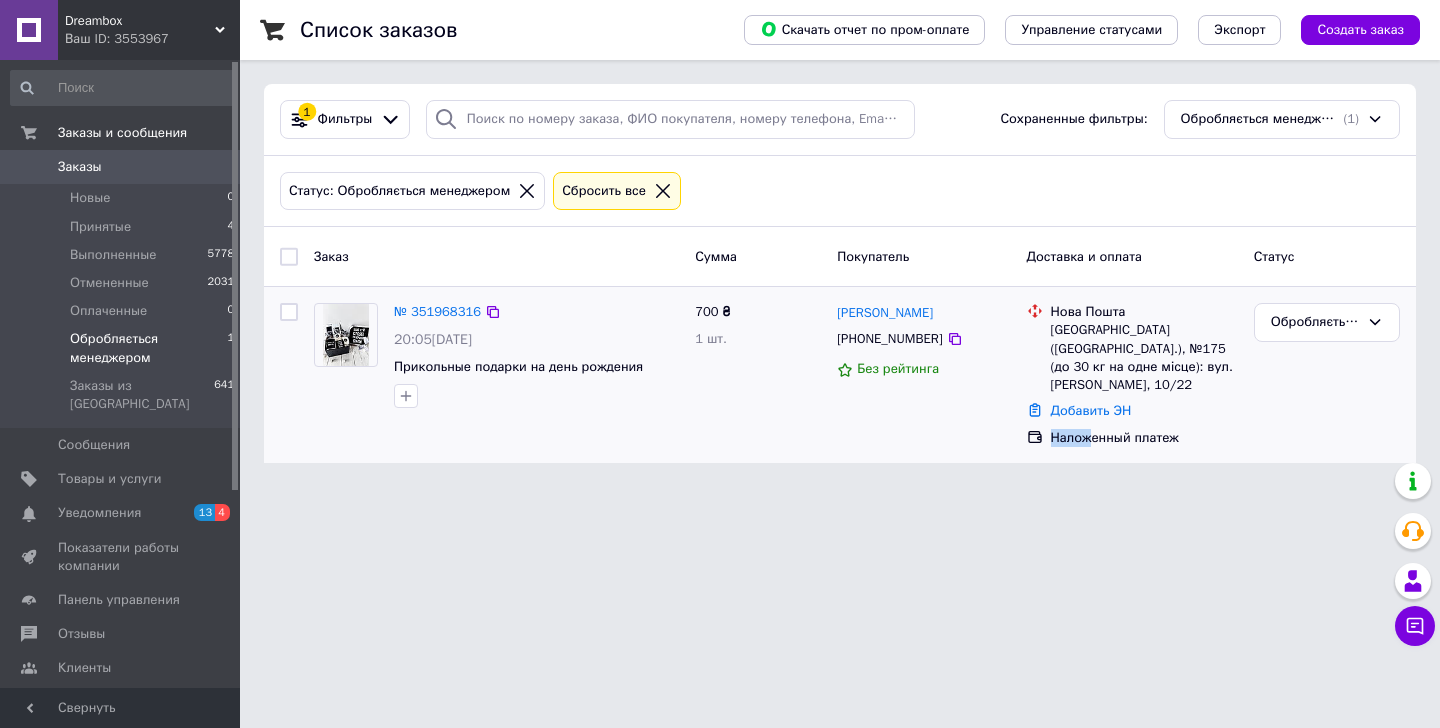 drag, startPoint x: 1052, startPoint y: 419, endPoint x: 1091, endPoint y: 422, distance: 39.115215 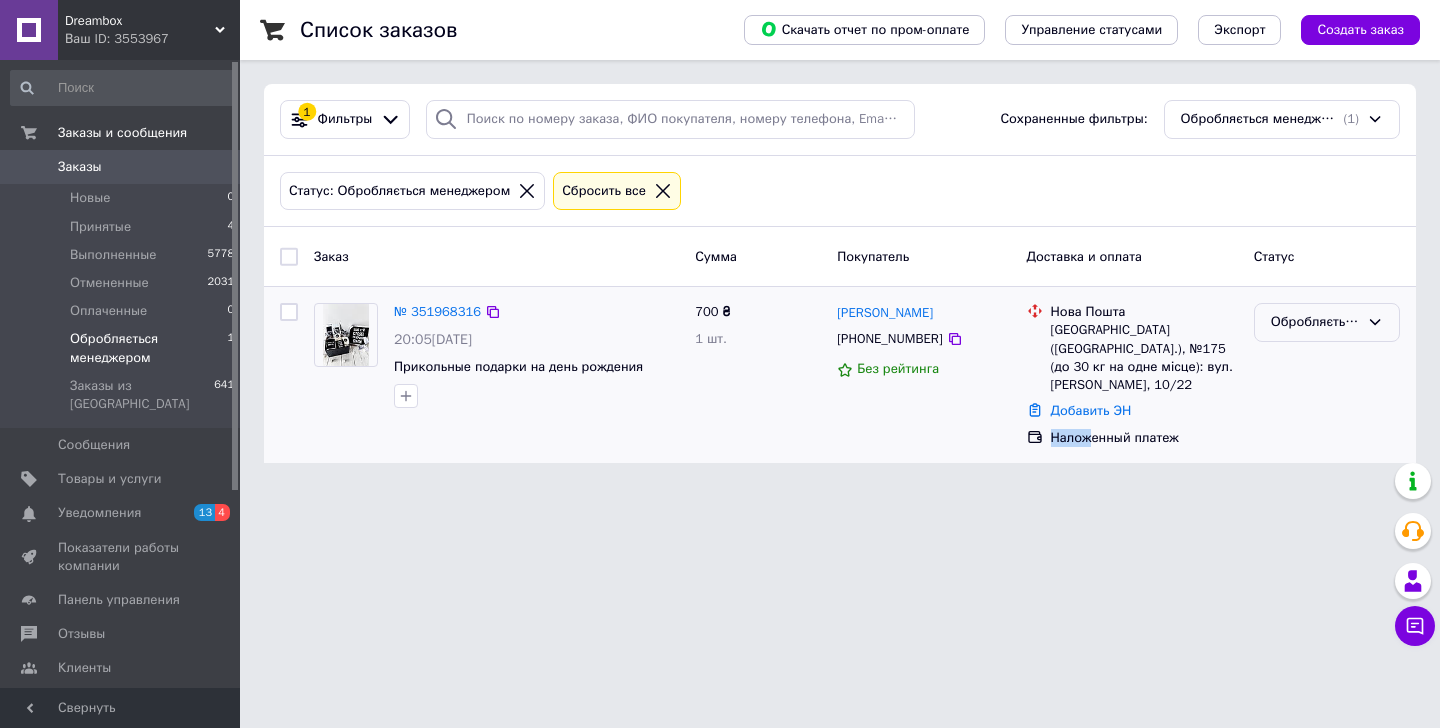 click on "Обробляється менеджером" at bounding box center [1327, 322] 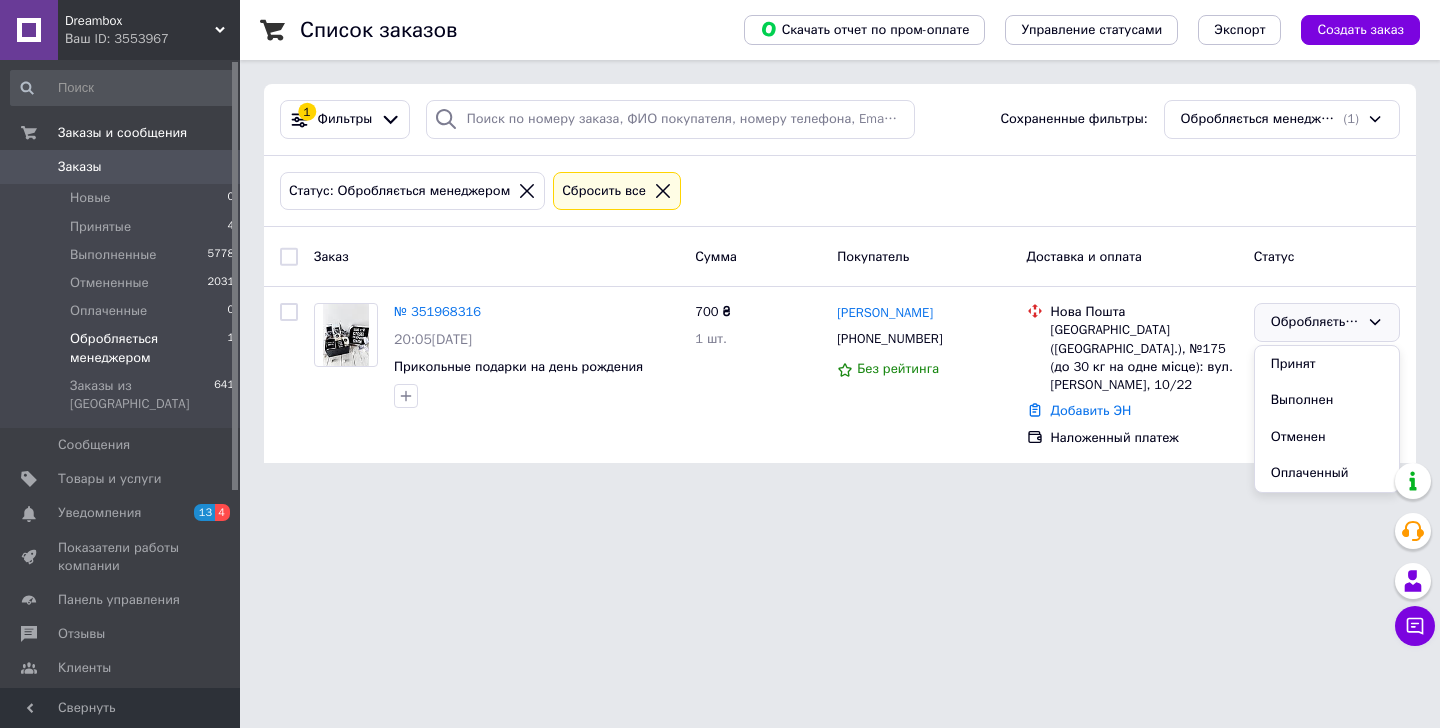 click on "Dreambox Ваш ID: 3553967 Сайт Dreambox Кабинет покупателя Проверить состояние системы Страница на портале Справка Выйти Заказы и сообщения Заказы 0 Новые 0 Принятые 4 Выполненные 5778 Отмененные 2031 Оплаченные 0 Обробляється менеджером 1 Заказы из Розетки 641 Сообщения 0 Товары и услуги Уведомления 13 4 Показатели работы компании Панель управления Отзывы Клиенты Каталог ProSale Аналитика Инструменты вебмастера и SEO Управление сайтом Кошелек компании Маркет Настройки Тарифы и счета Prom микс 1 000 Свернуть
Экспорт 1" at bounding box center [720, 243] 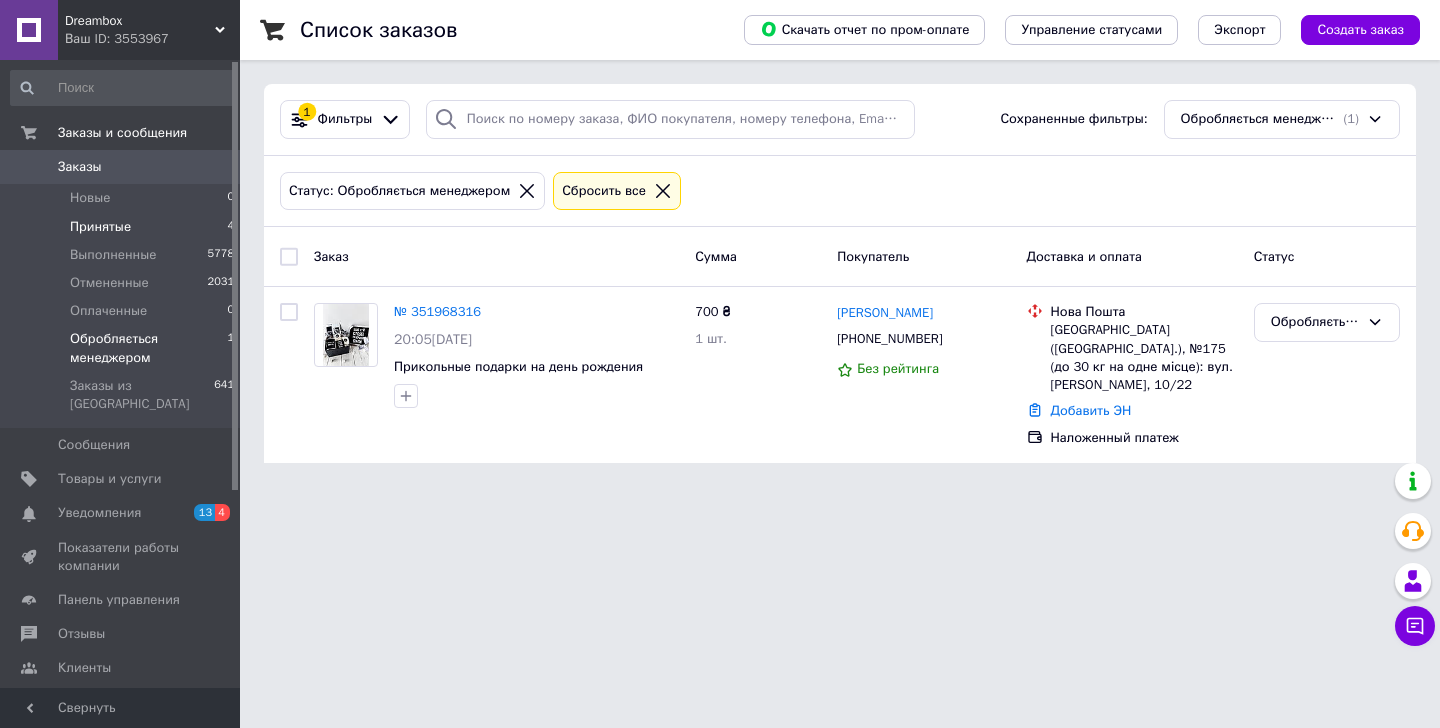 click on "Принятые" at bounding box center [100, 227] 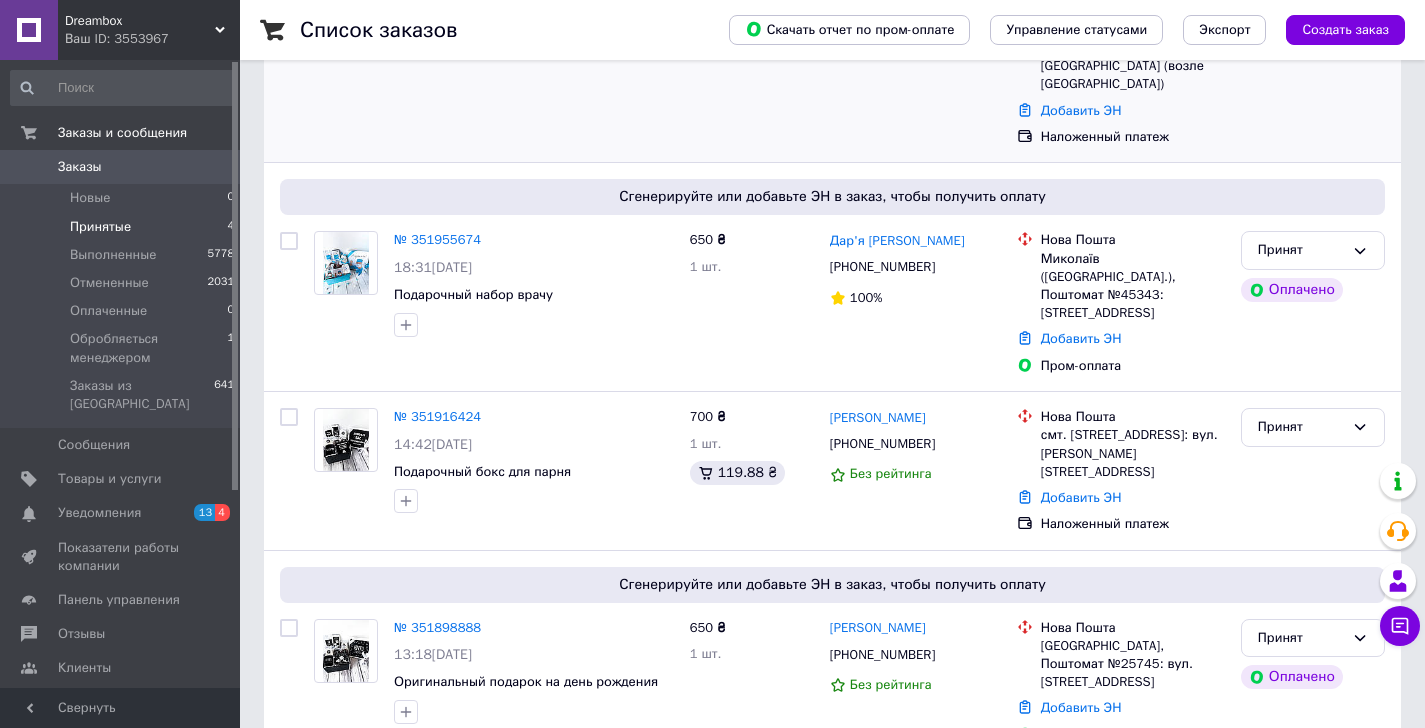 scroll, scrollTop: 357, scrollLeft: 0, axis: vertical 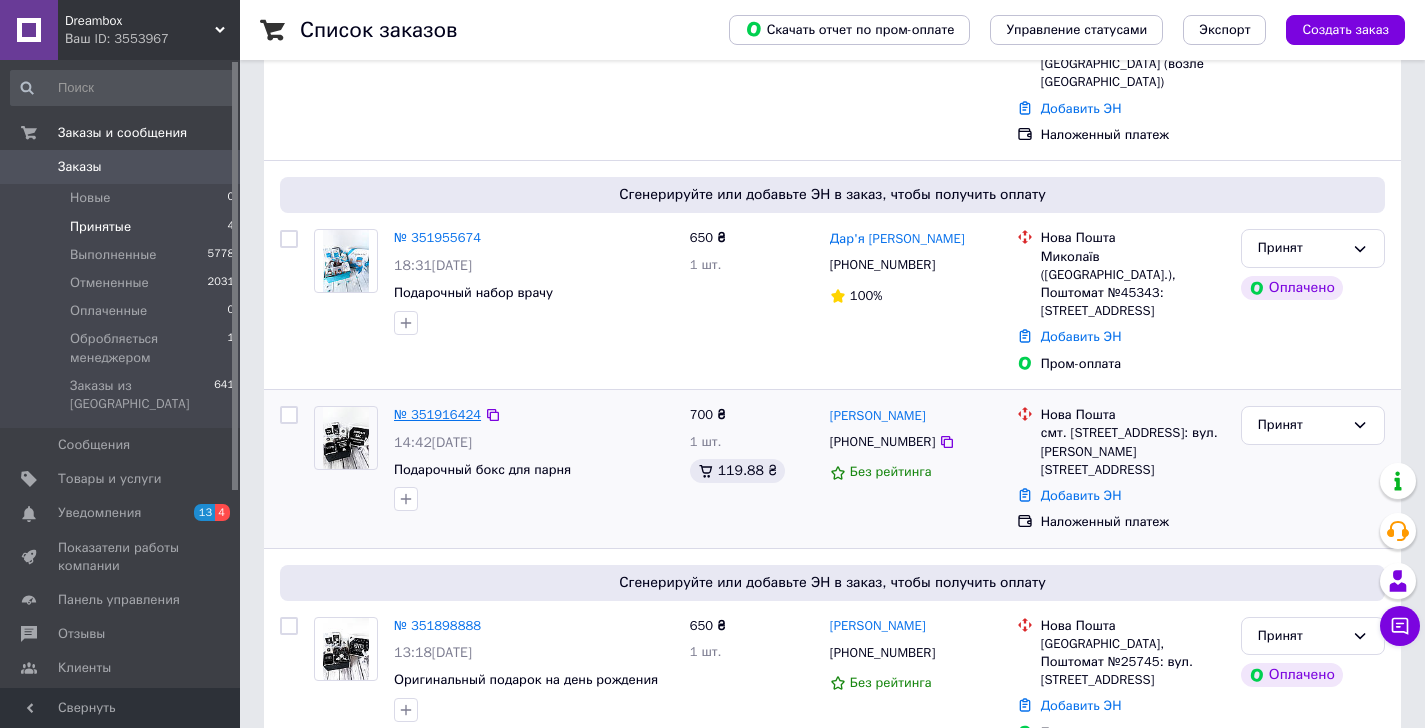 click on "№ 351916424" at bounding box center (437, 414) 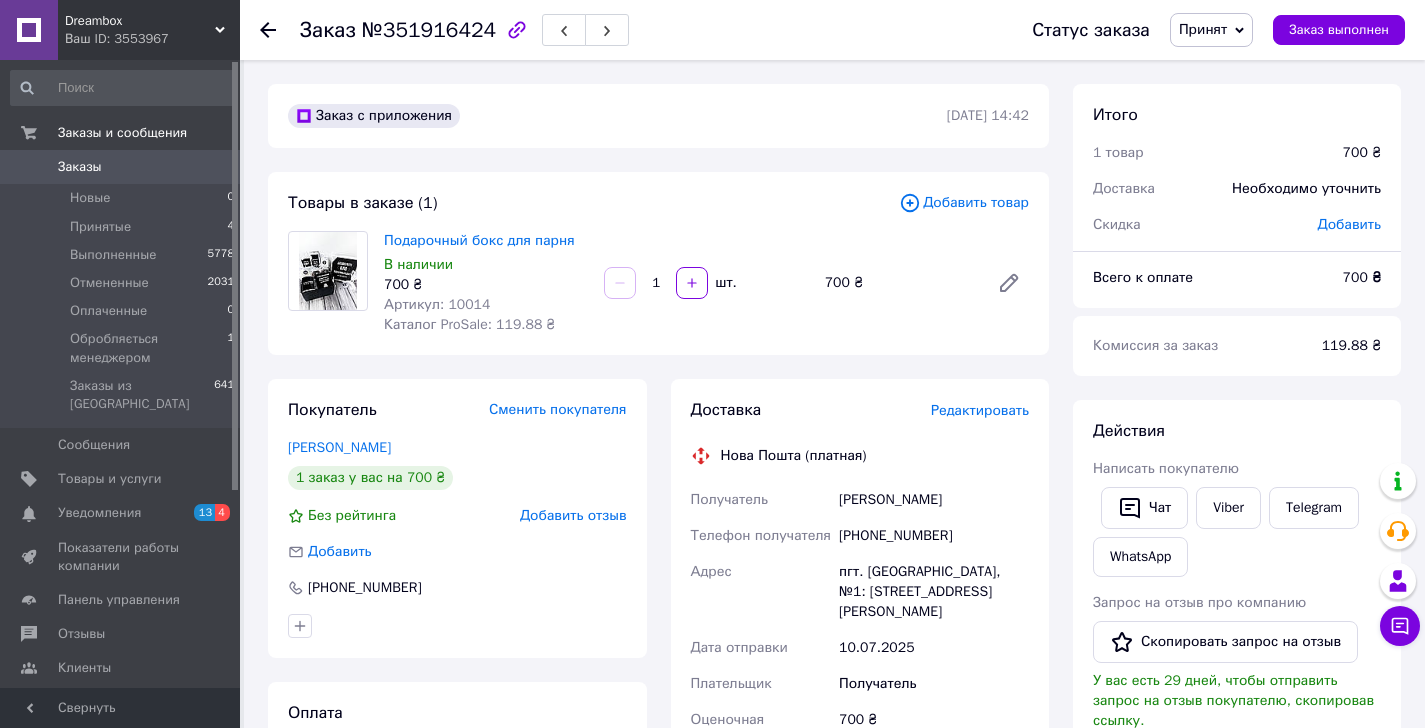 scroll, scrollTop: 0, scrollLeft: 0, axis: both 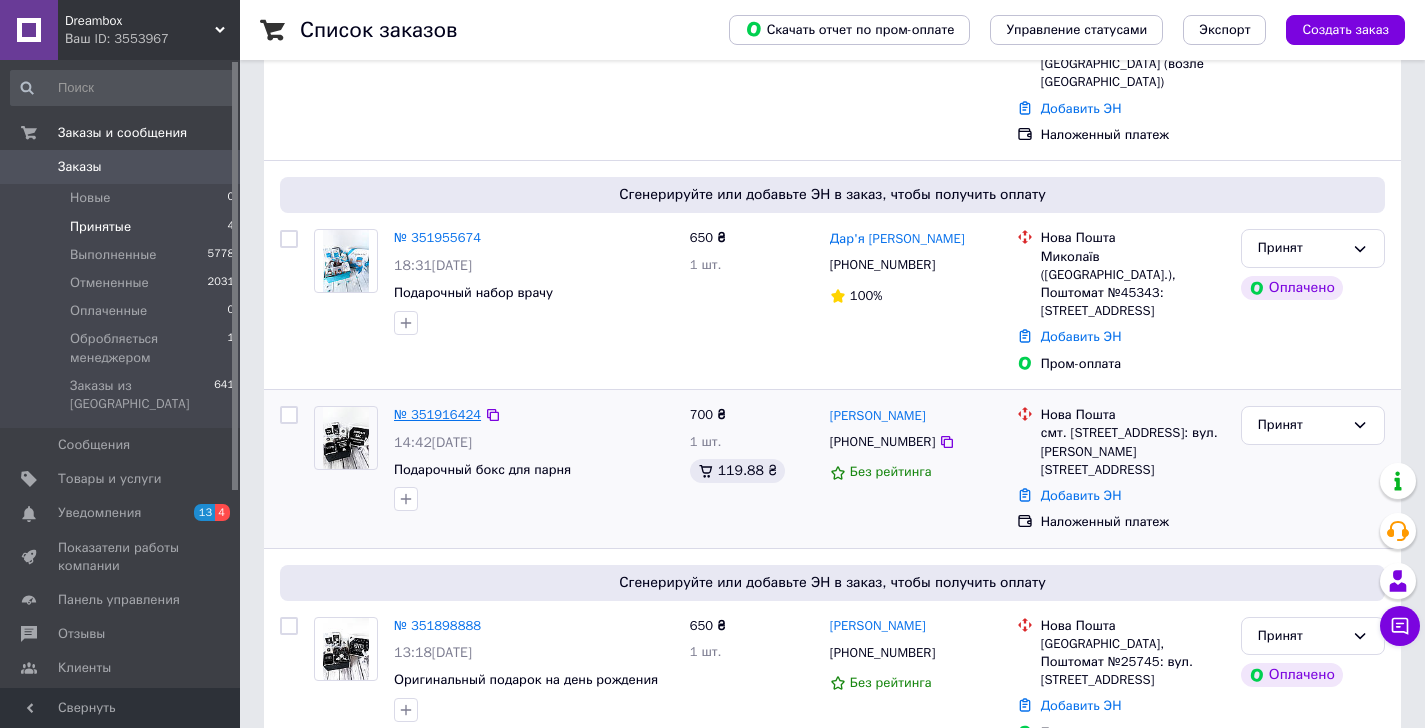 click on "№ 351916424" at bounding box center (437, 414) 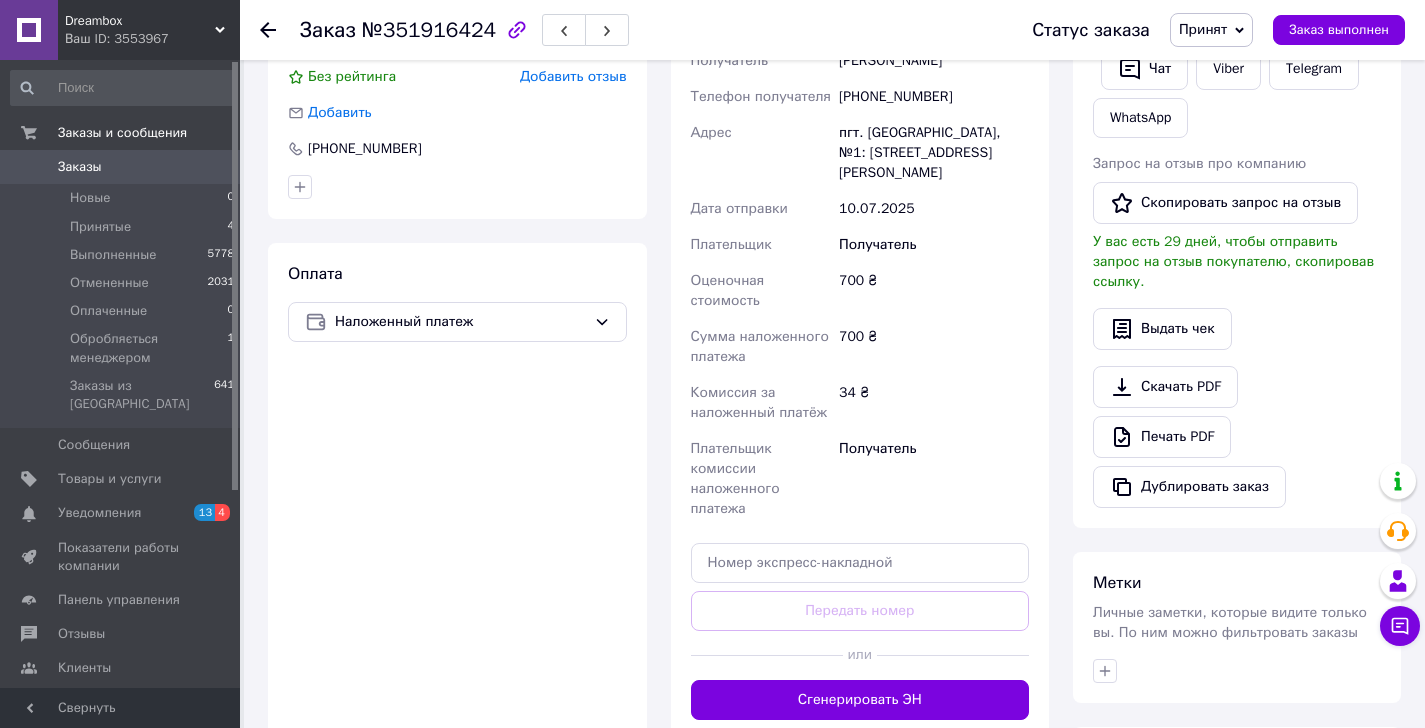 scroll, scrollTop: 474, scrollLeft: 0, axis: vertical 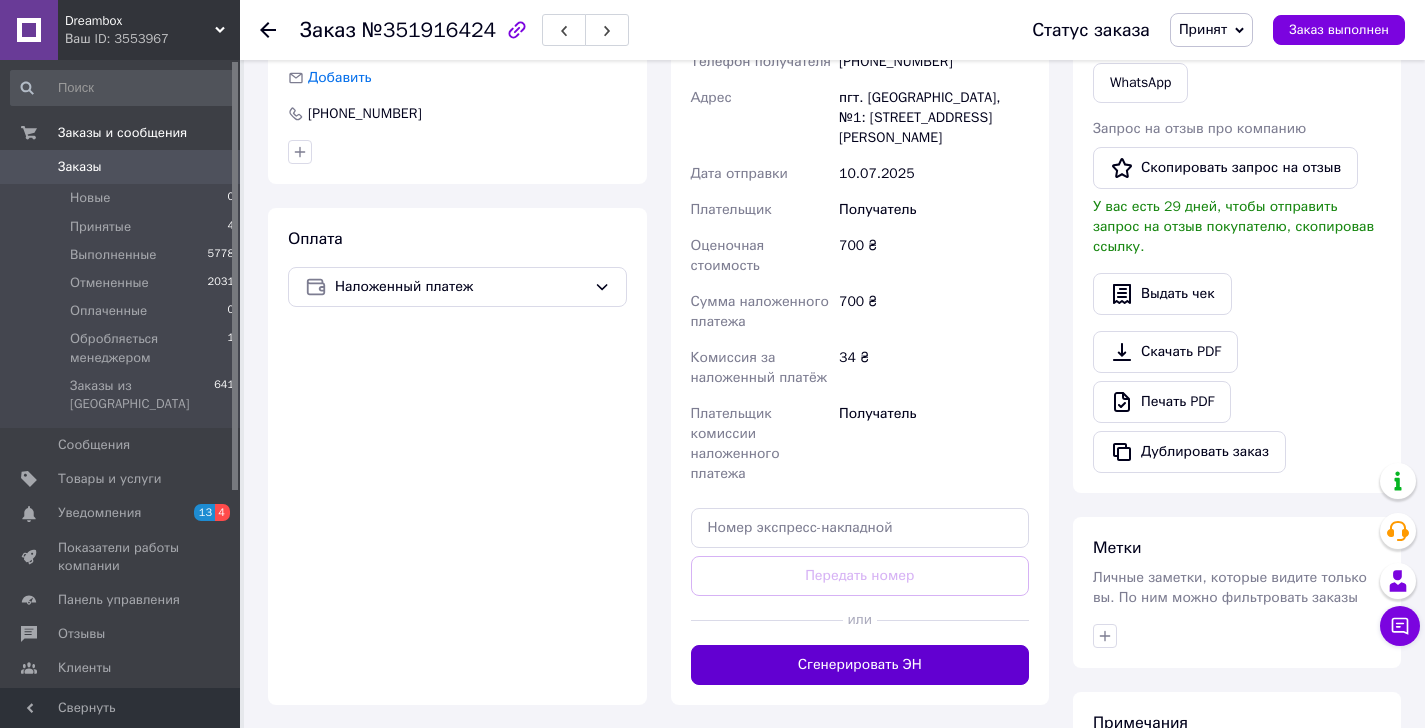 click on "Сгенерировать ЭН" at bounding box center (860, 665) 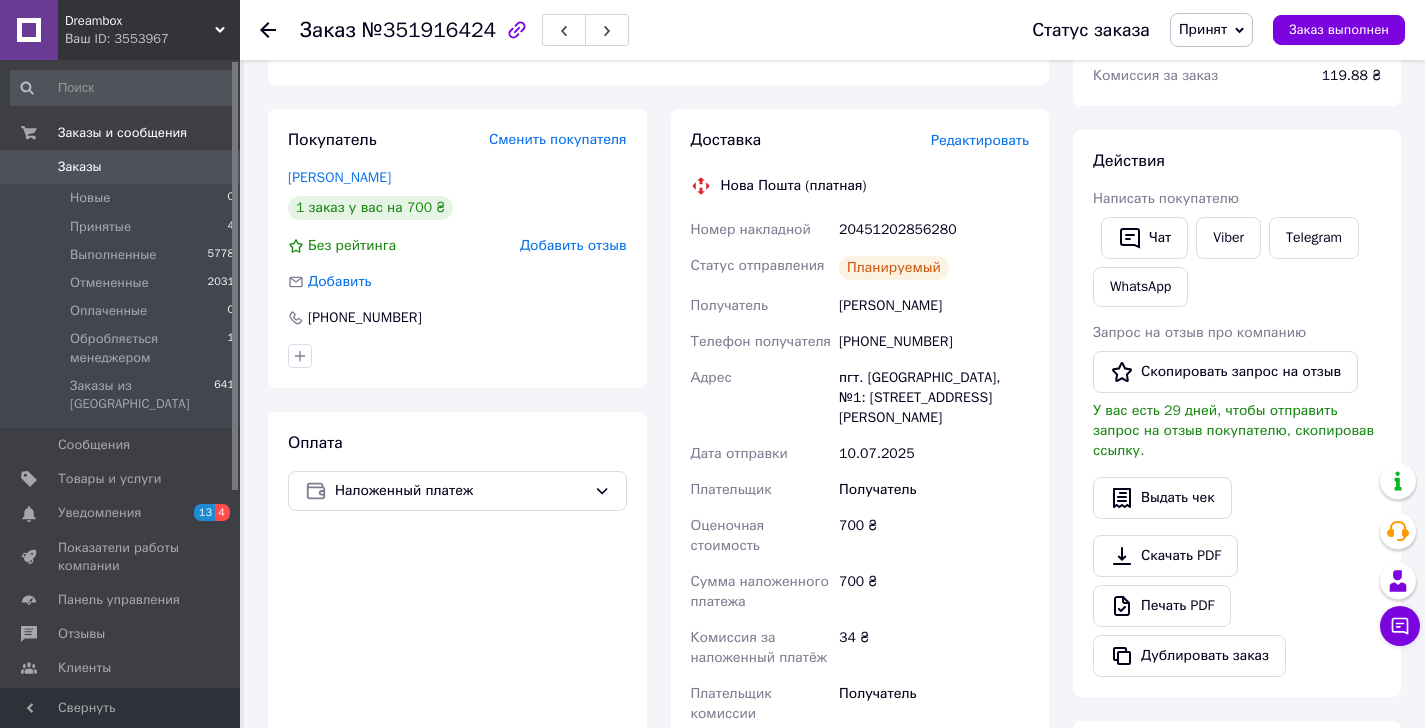 scroll, scrollTop: 268, scrollLeft: 0, axis: vertical 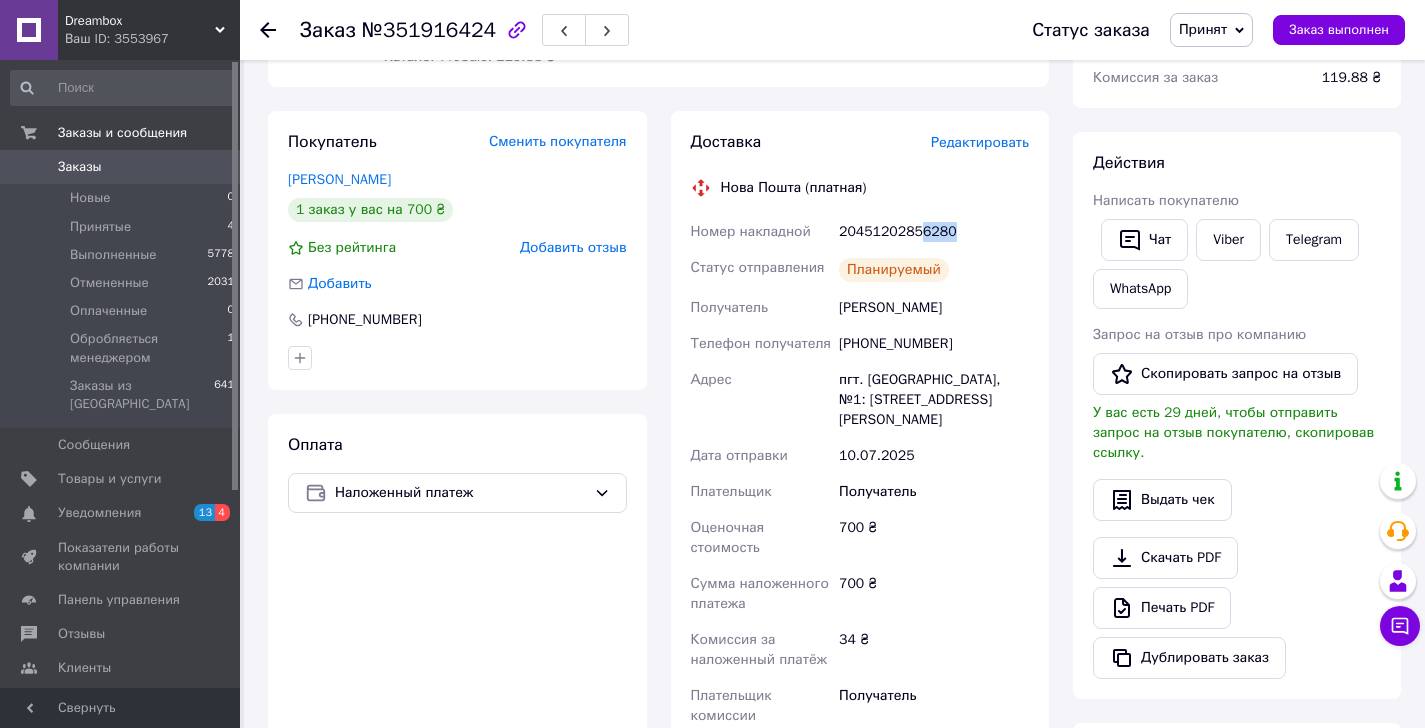 drag, startPoint x: 925, startPoint y: 233, endPoint x: 959, endPoint y: 231, distance: 34.058773 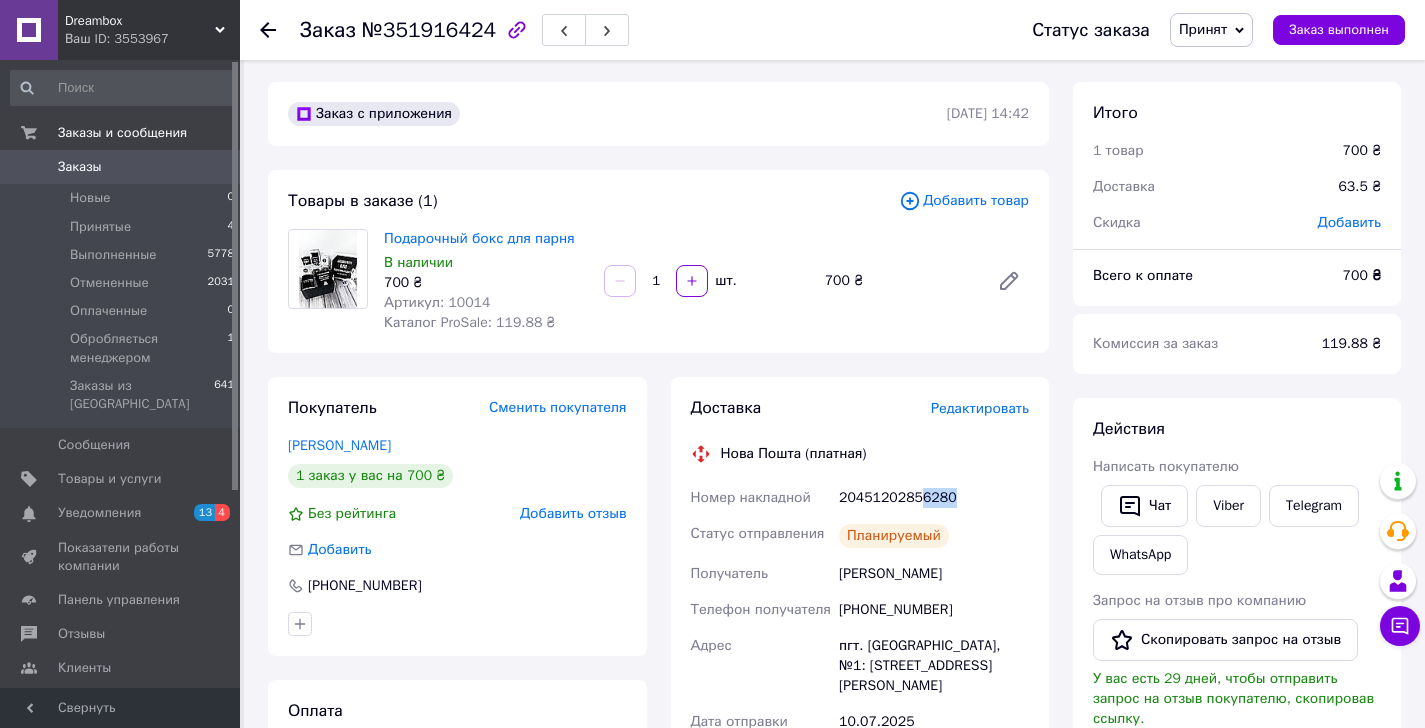scroll, scrollTop: 0, scrollLeft: 0, axis: both 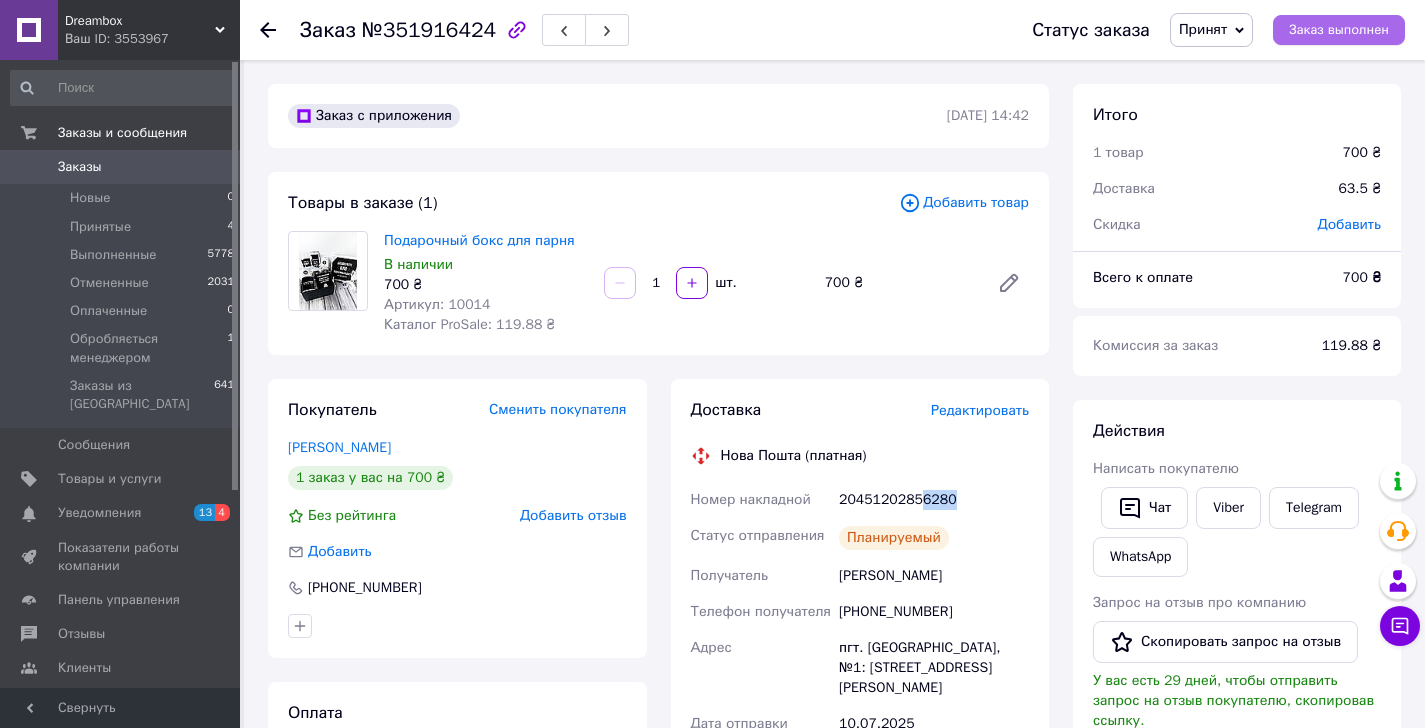click on "Заказ выполнен" at bounding box center (1339, 30) 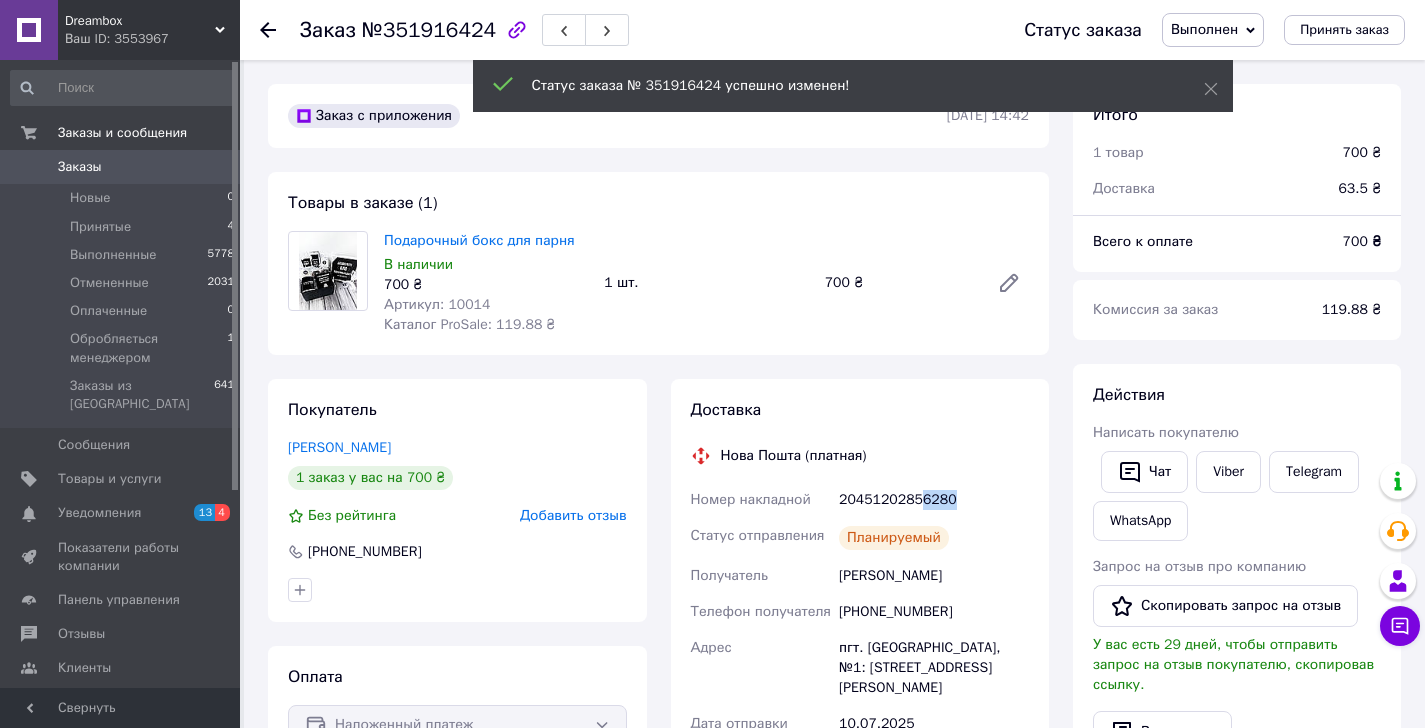 click on "Выполнен" at bounding box center [1213, 30] 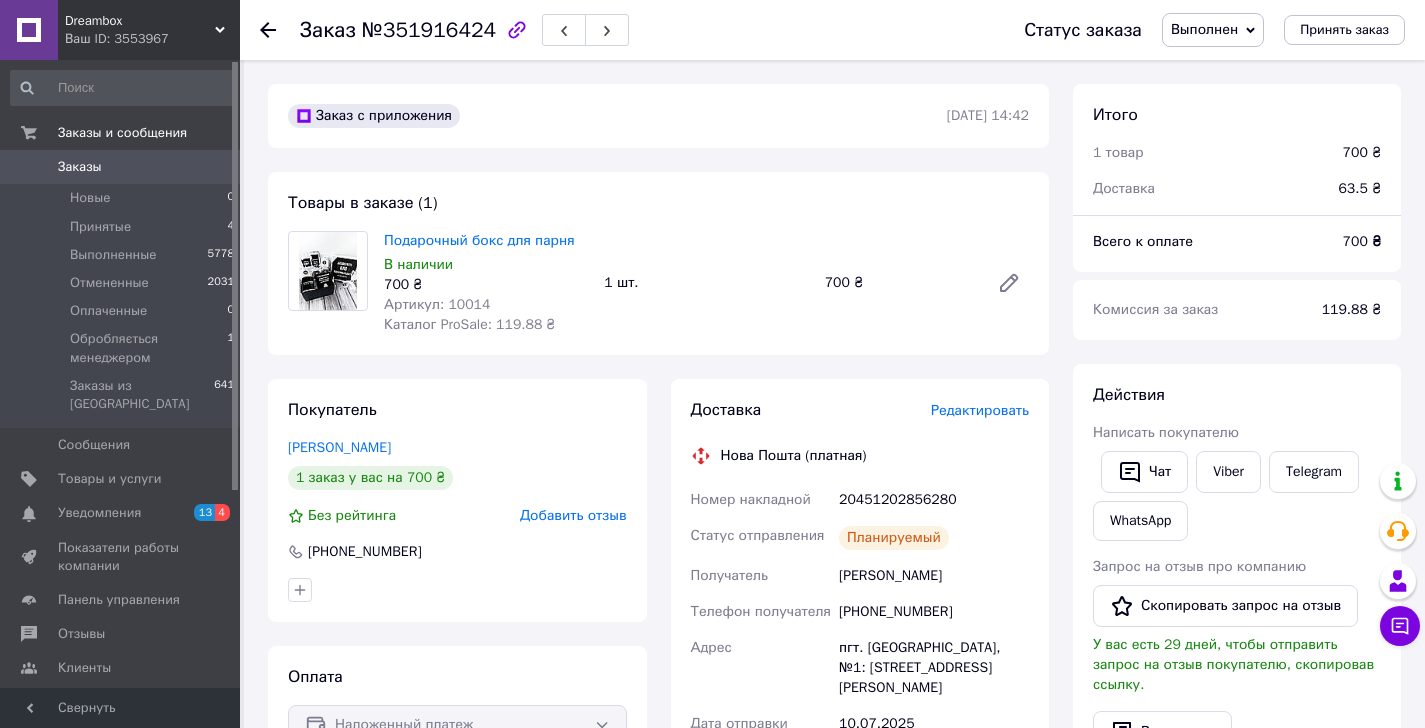 click on "Товары в заказе (1) Подарочный бокс для парня В наличии 700 ₴ Артикул: 10014 Каталог ProSale: 119.88 ₴  1 шт. 700 ₴" at bounding box center [658, 263] 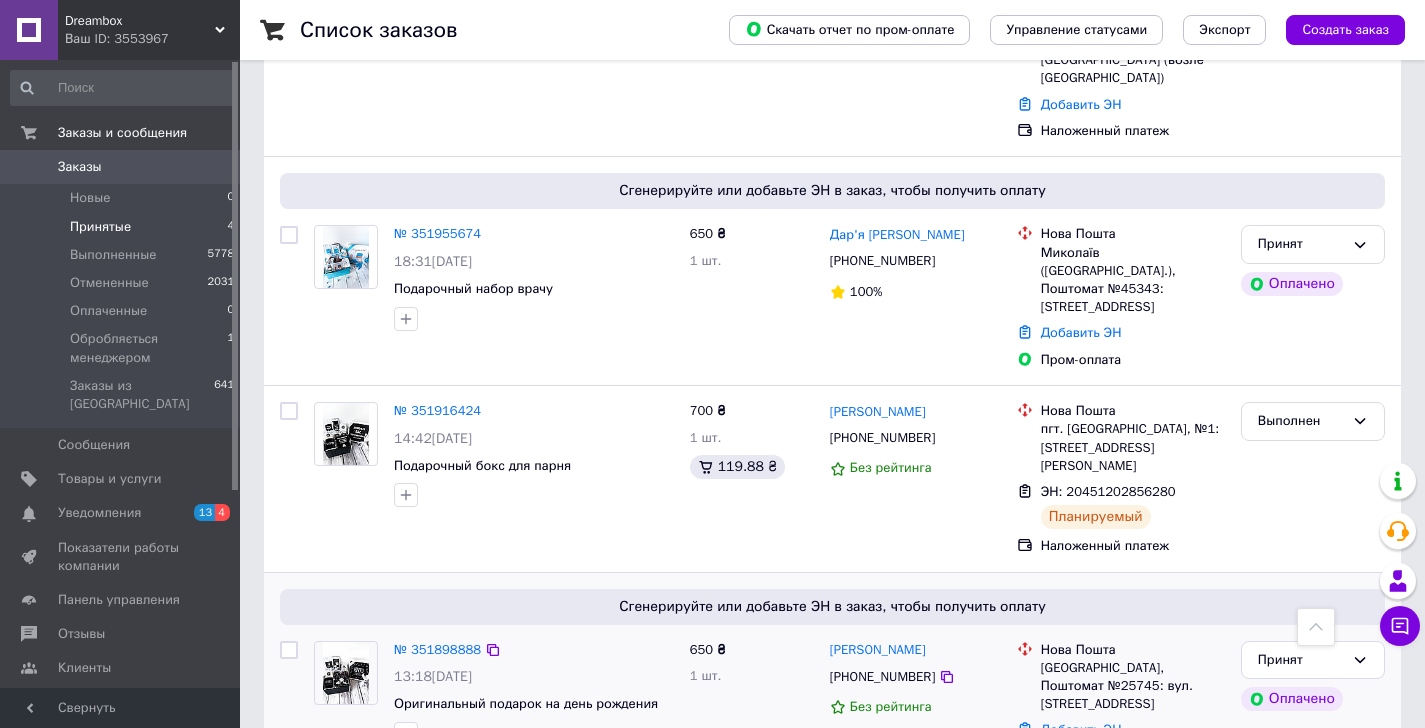 scroll, scrollTop: 385, scrollLeft: 0, axis: vertical 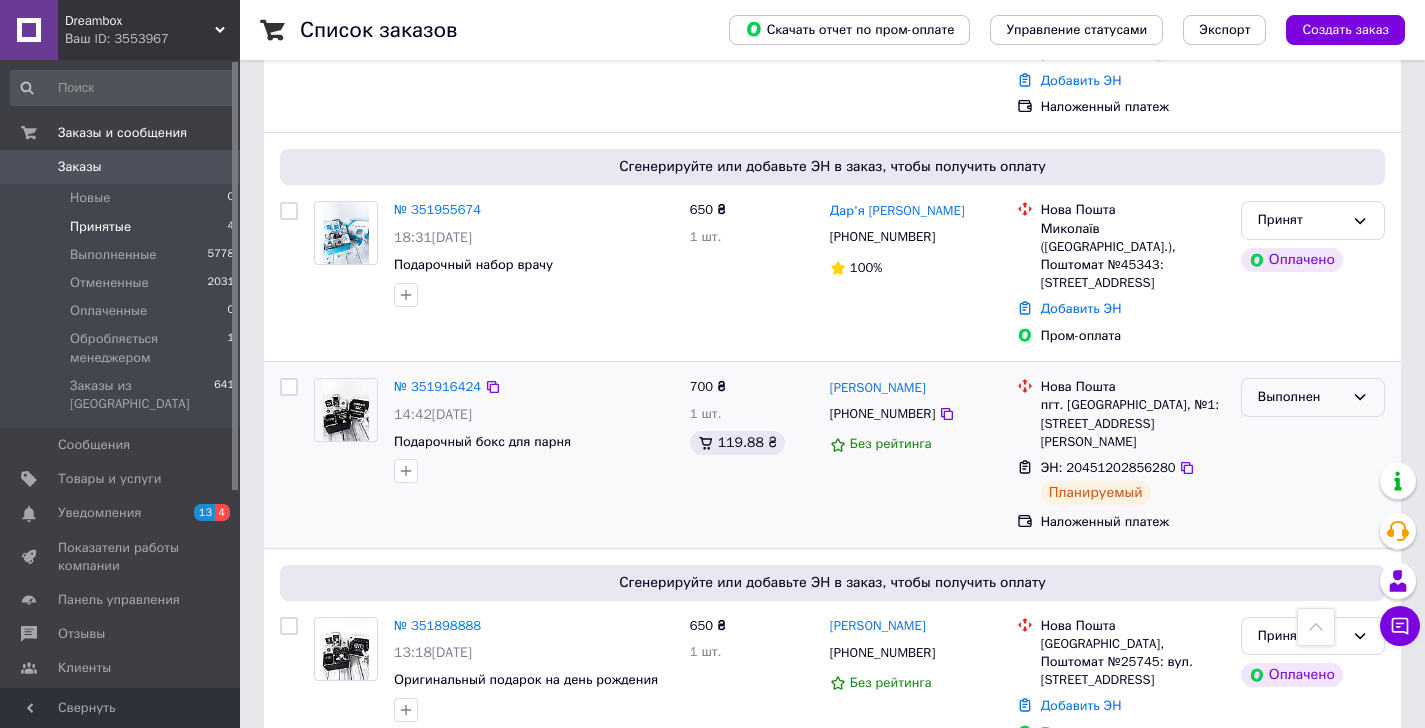 click on "Выполнен" at bounding box center [1301, 397] 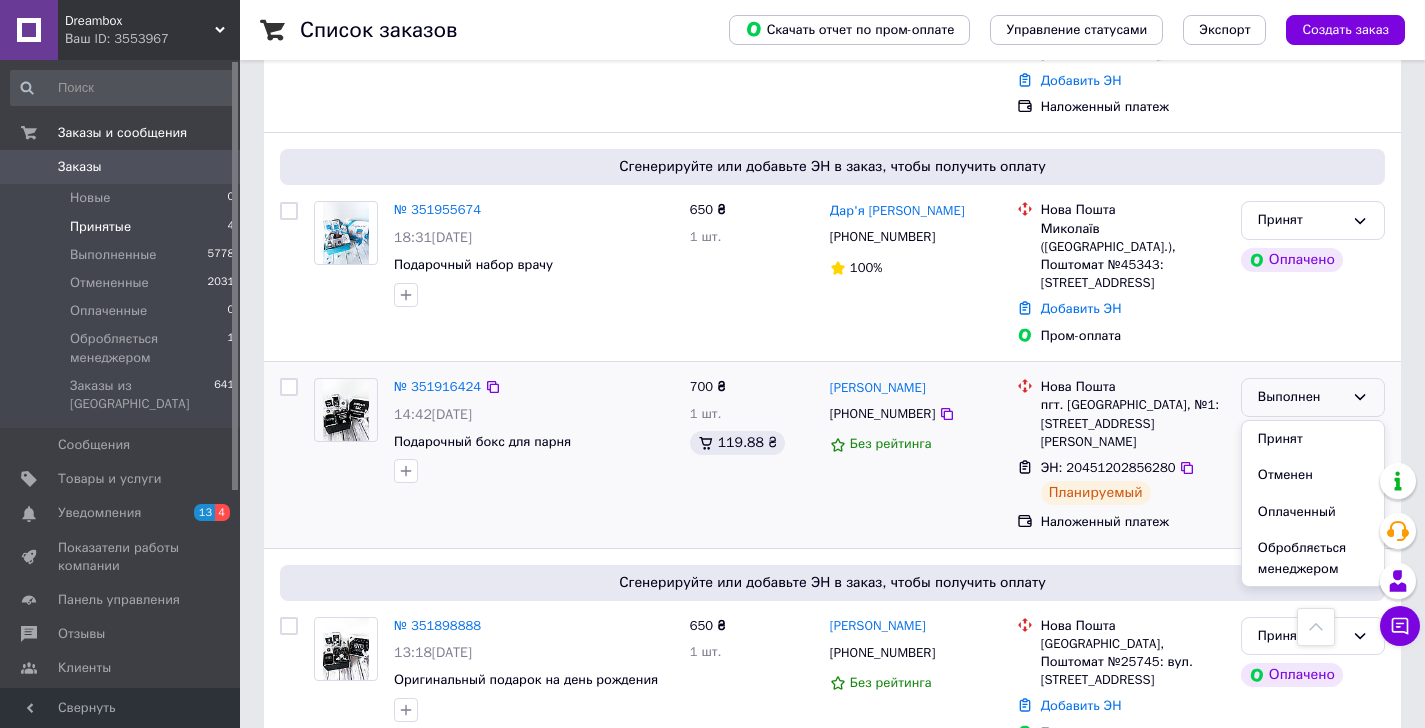 click on "Нова Пошта" at bounding box center (1133, 387) 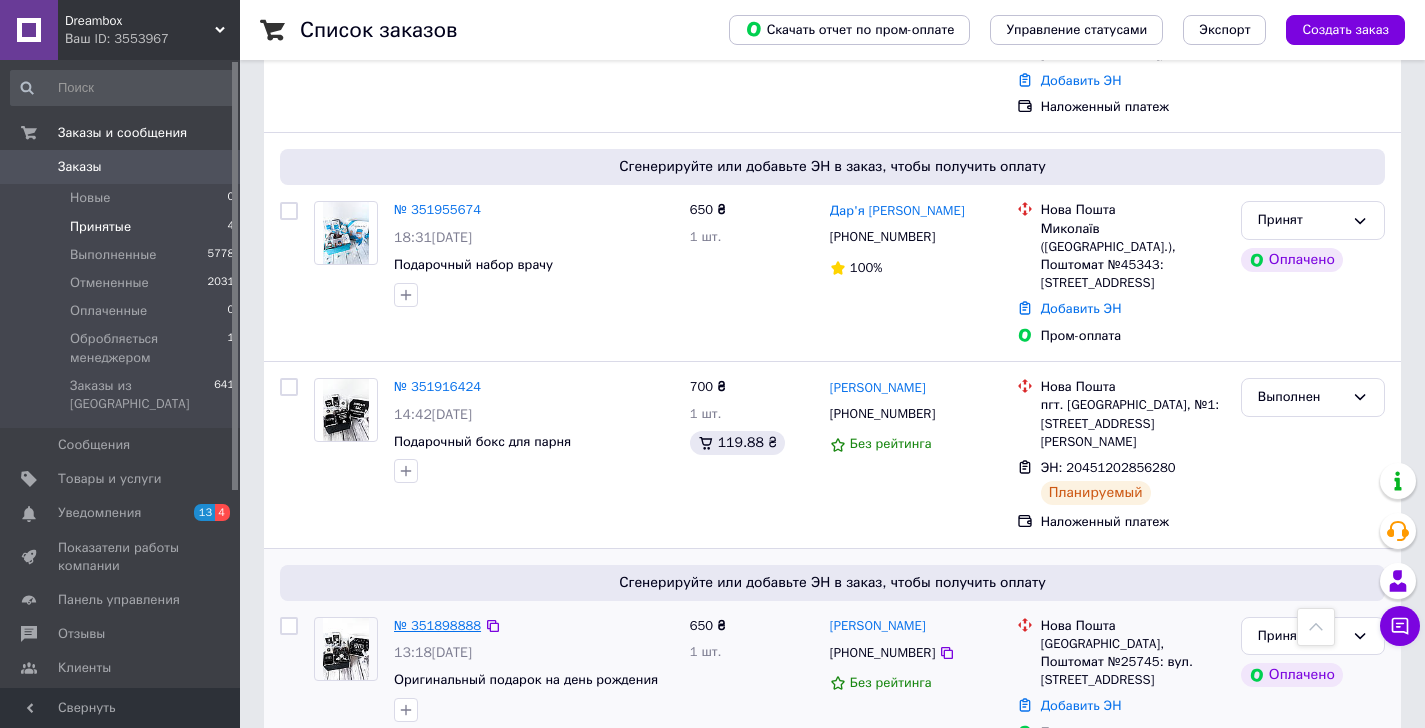 click on "№ 351898888" at bounding box center [437, 625] 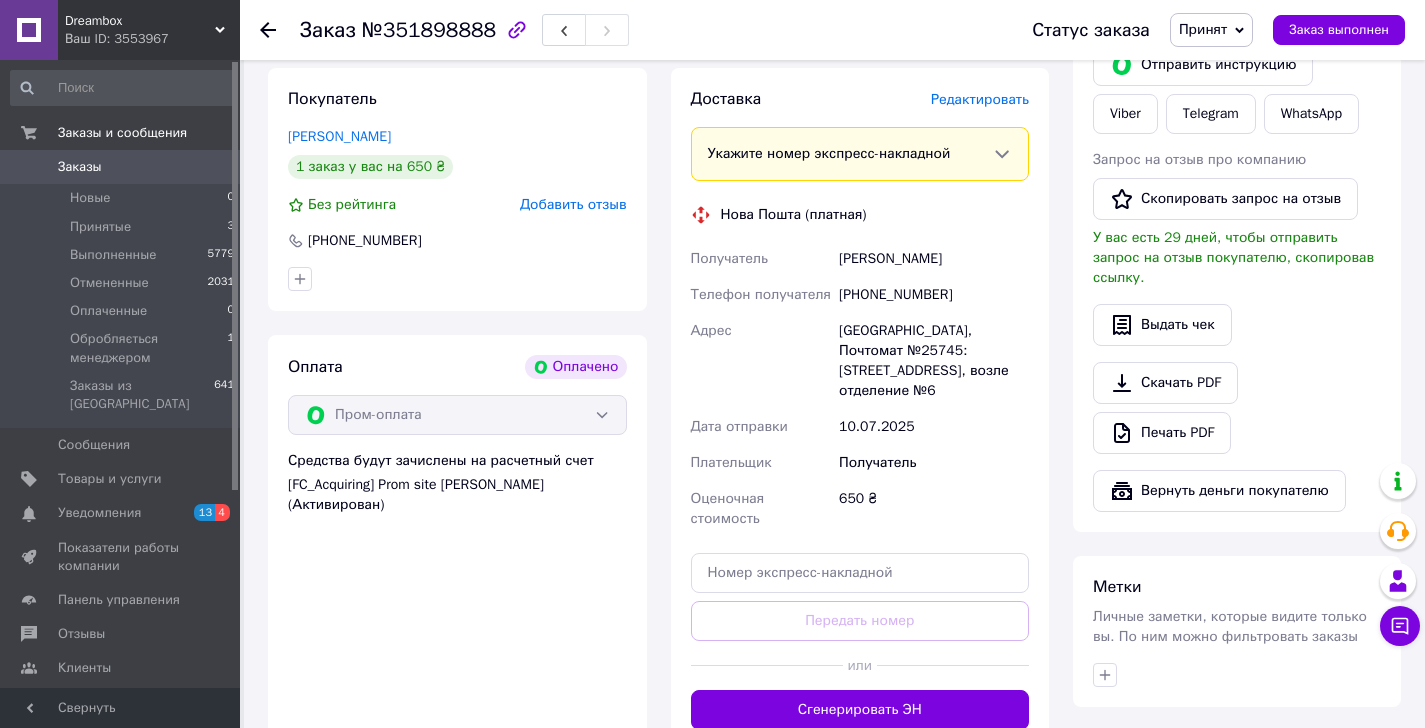 scroll, scrollTop: 500, scrollLeft: 0, axis: vertical 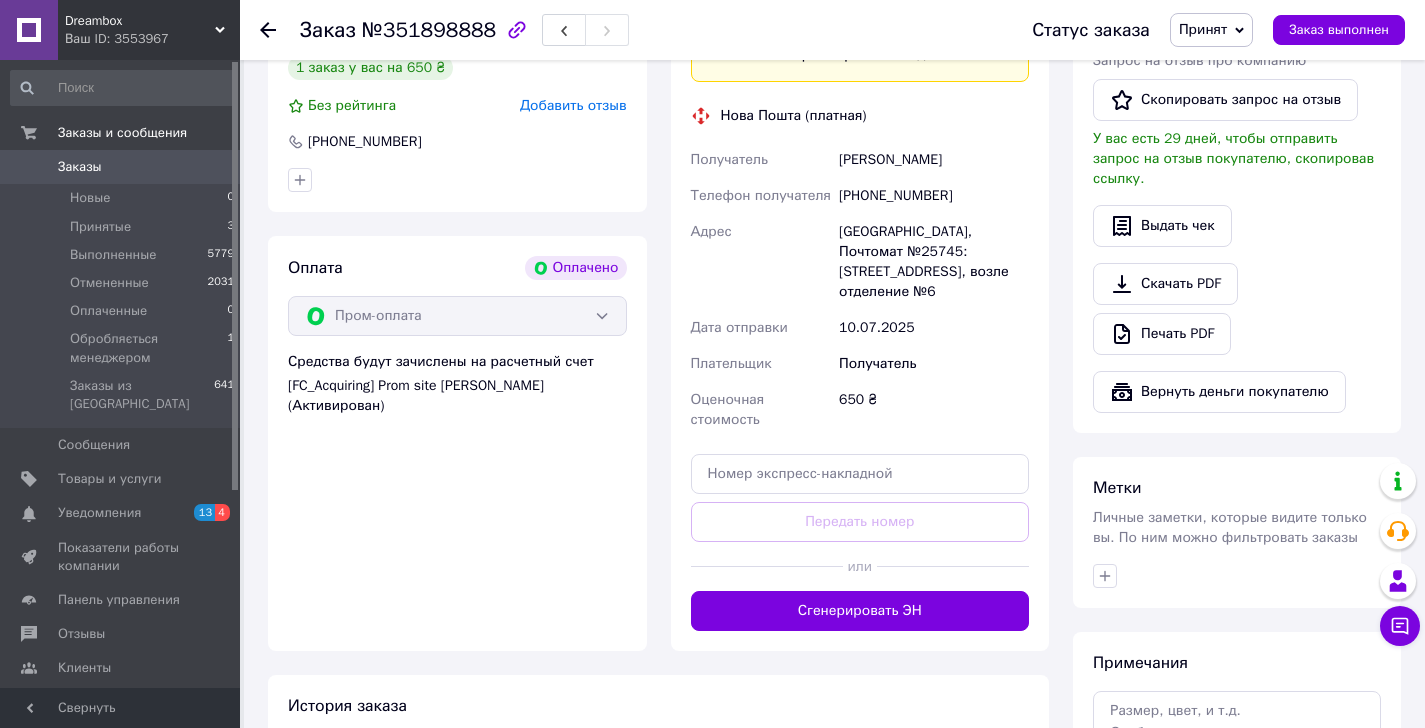 click on "Сгенерировать ЭН" at bounding box center (860, 611) 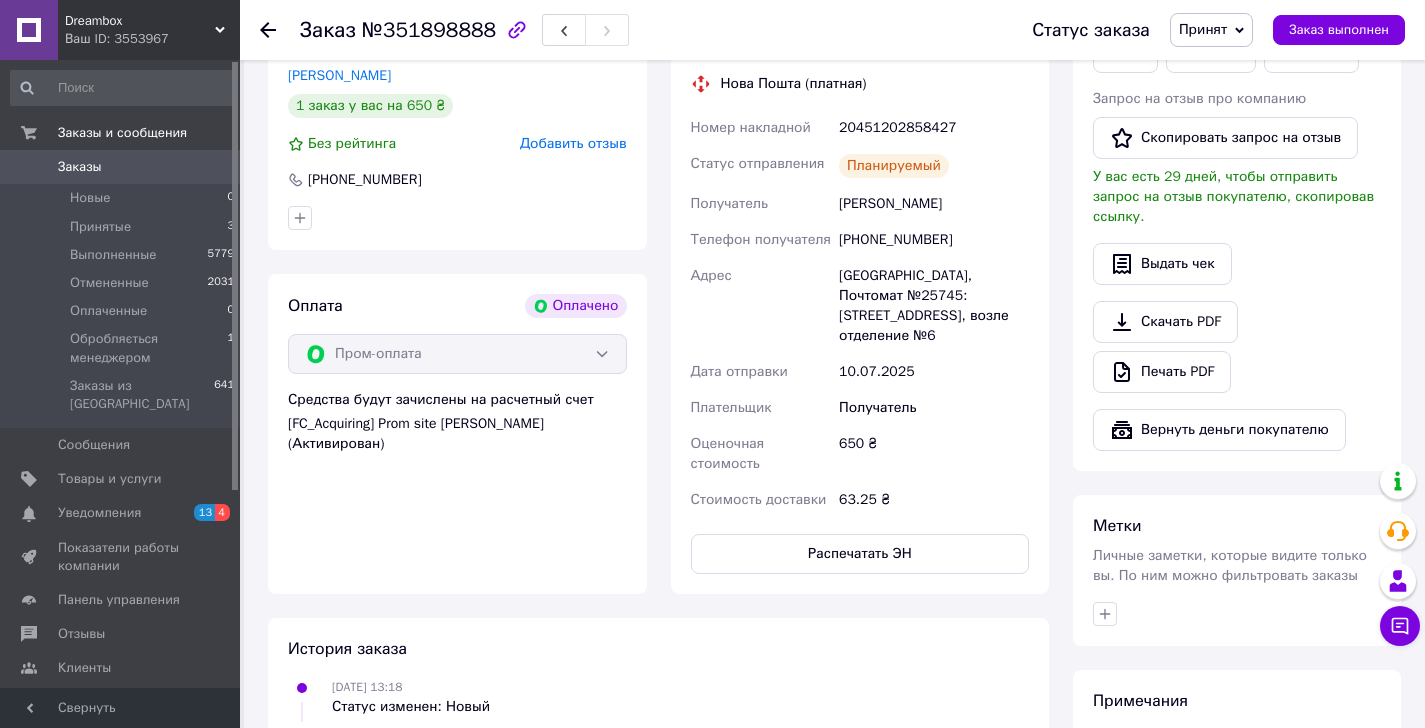 scroll, scrollTop: 424, scrollLeft: 0, axis: vertical 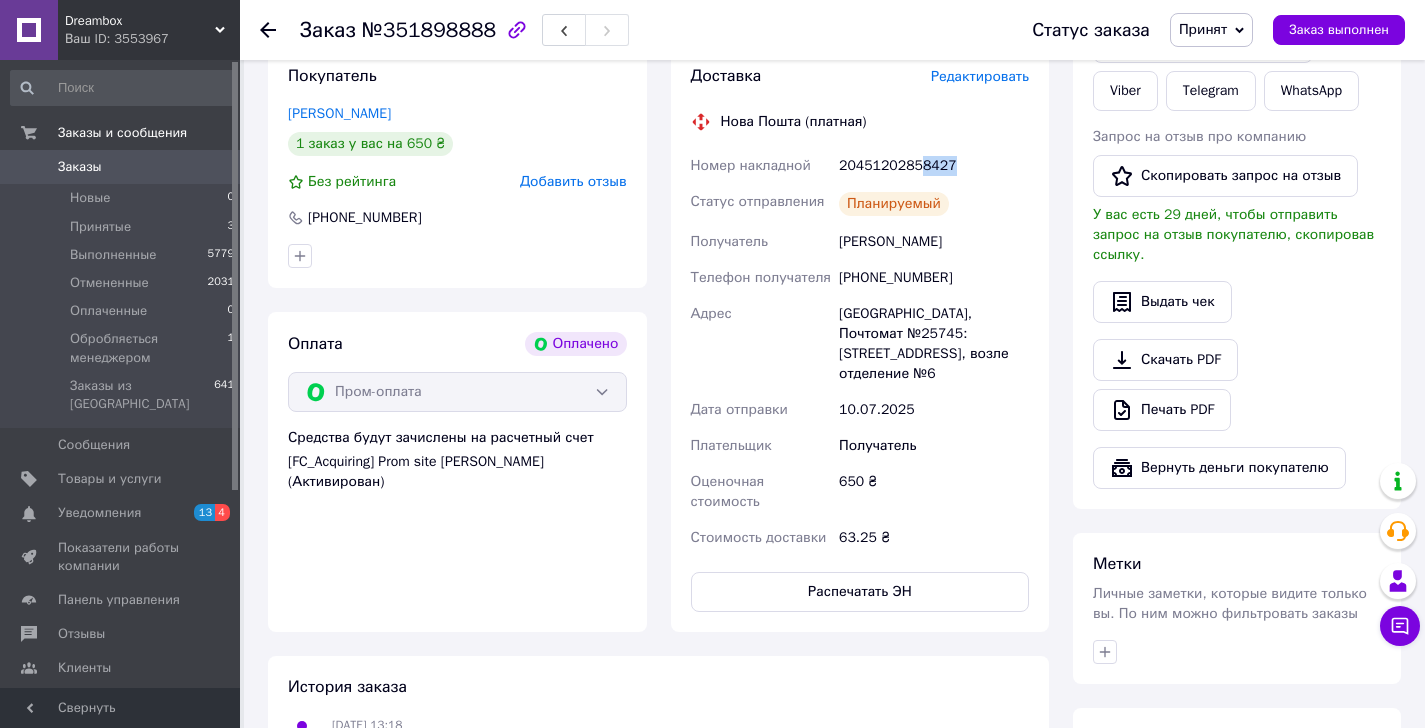 drag, startPoint x: 925, startPoint y: 162, endPoint x: 957, endPoint y: 166, distance: 32.24903 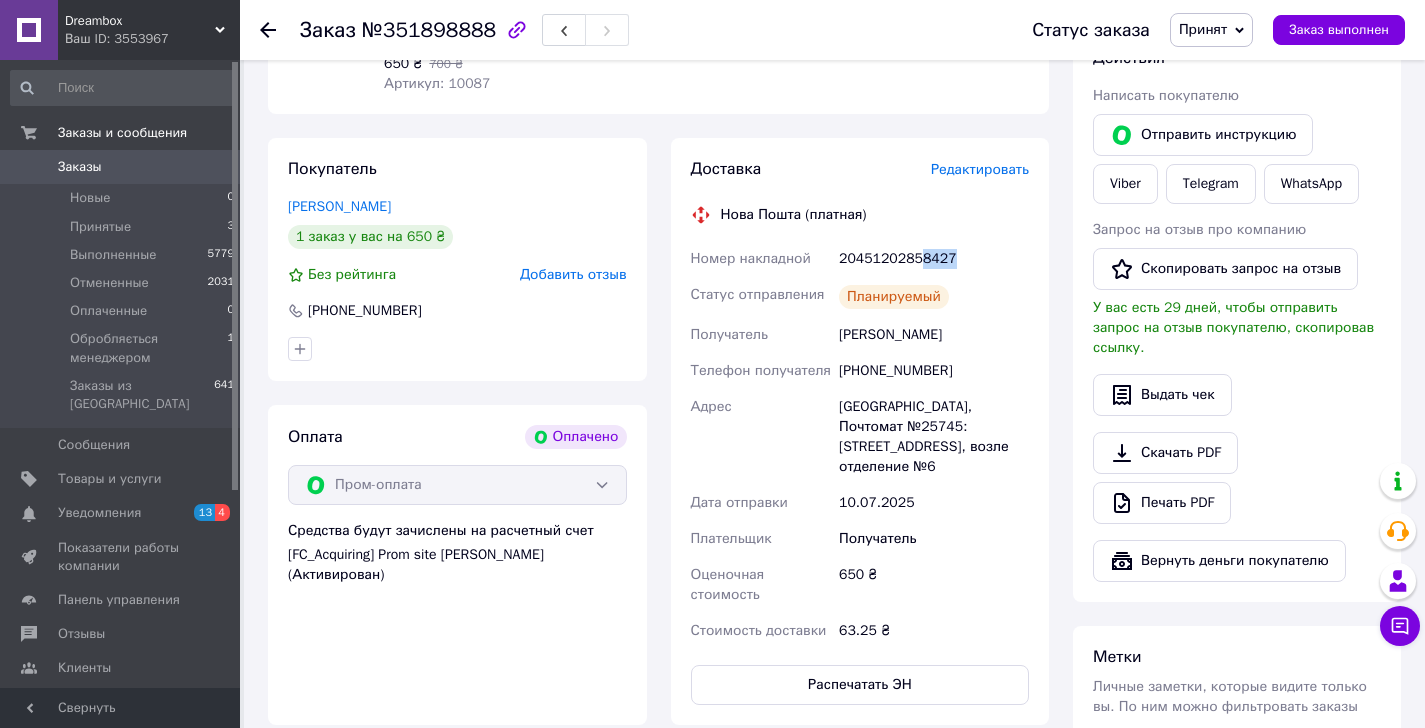 scroll, scrollTop: 227, scrollLeft: 0, axis: vertical 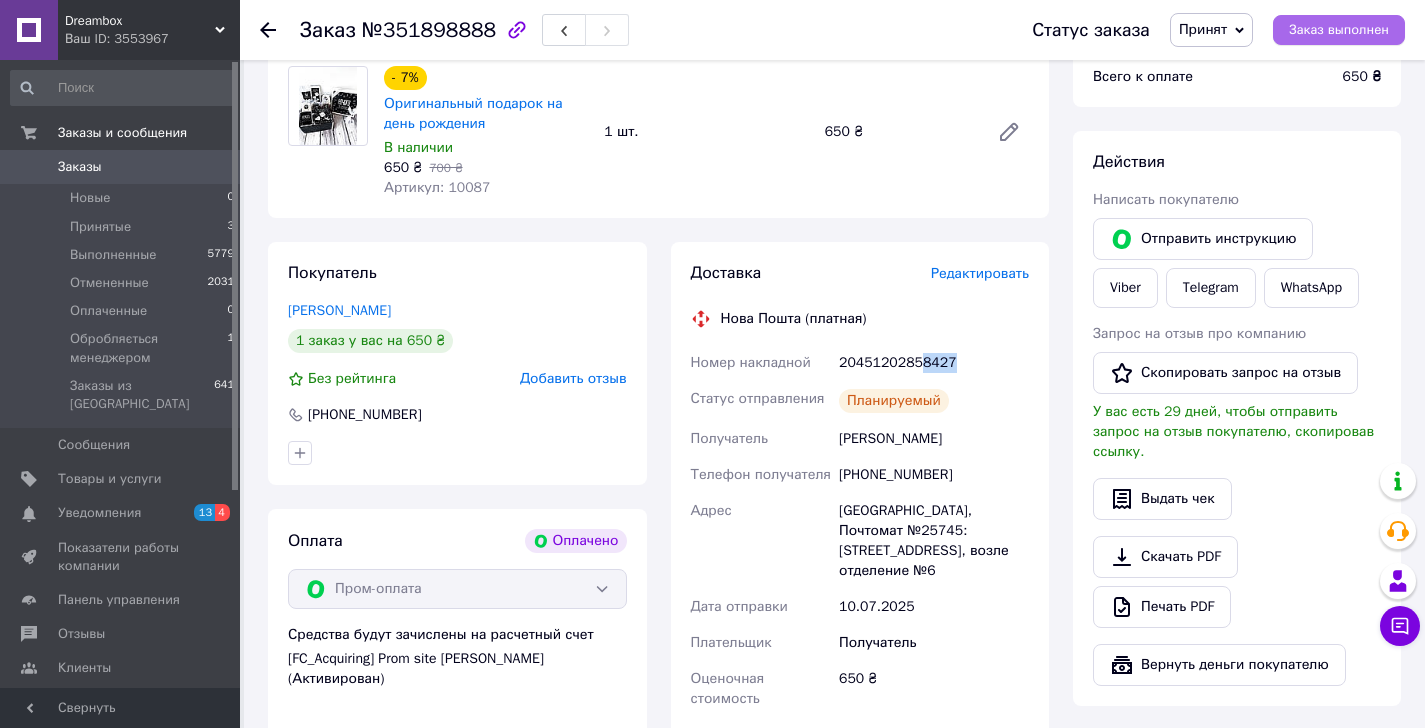 click on "Заказ выполнен" at bounding box center [1339, 30] 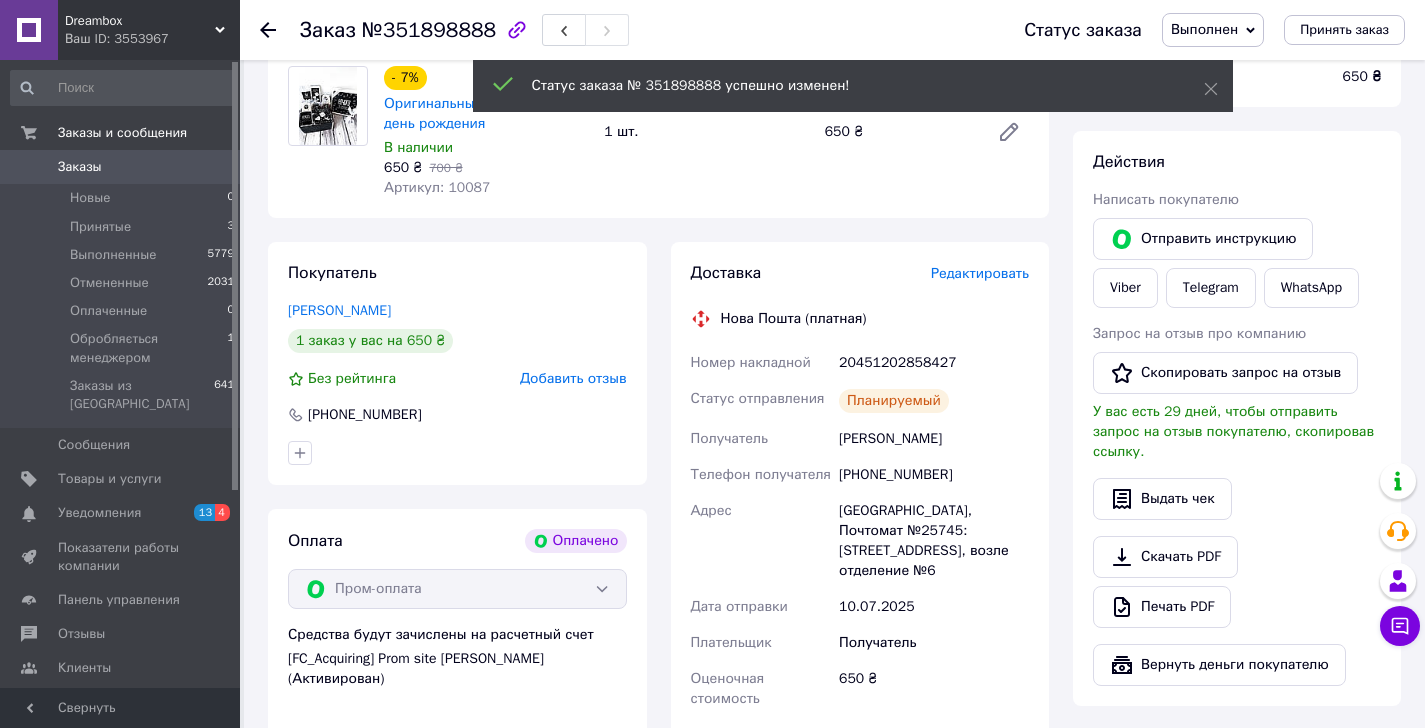 click 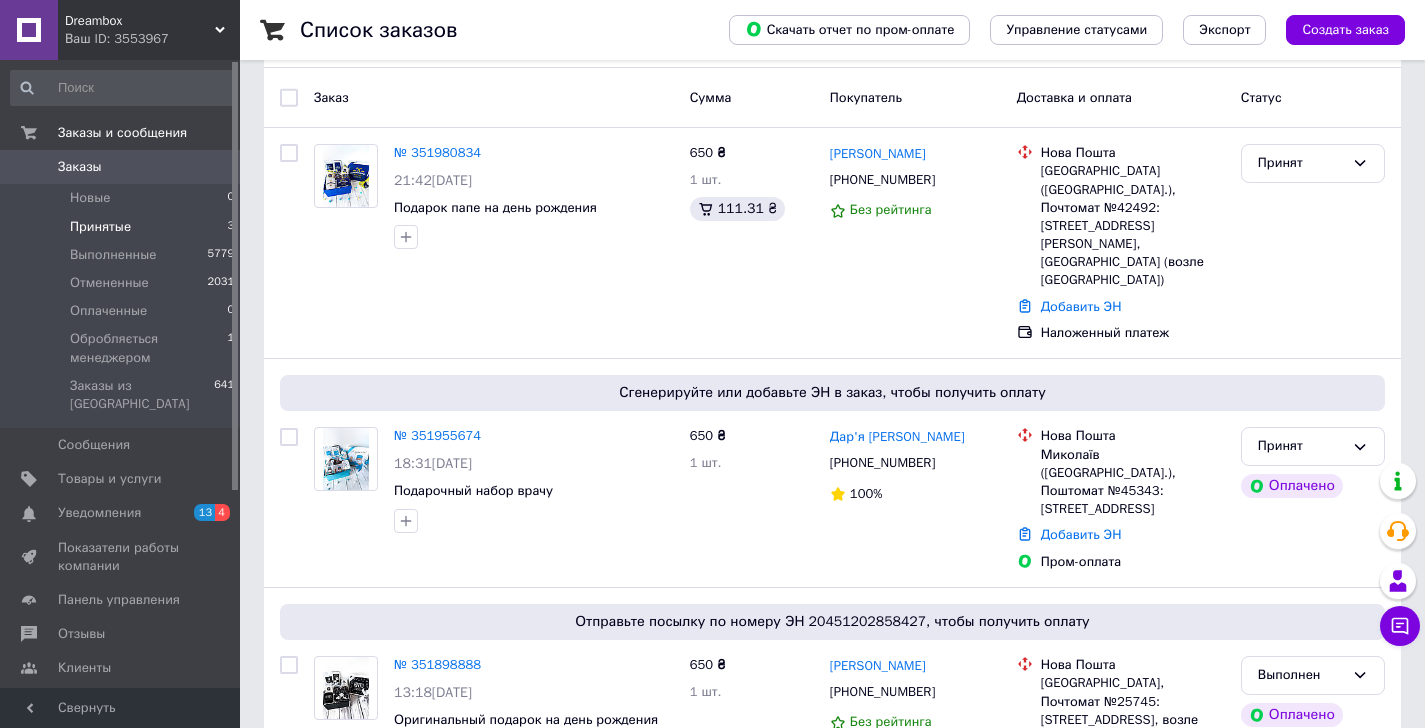 scroll, scrollTop: 244, scrollLeft: 0, axis: vertical 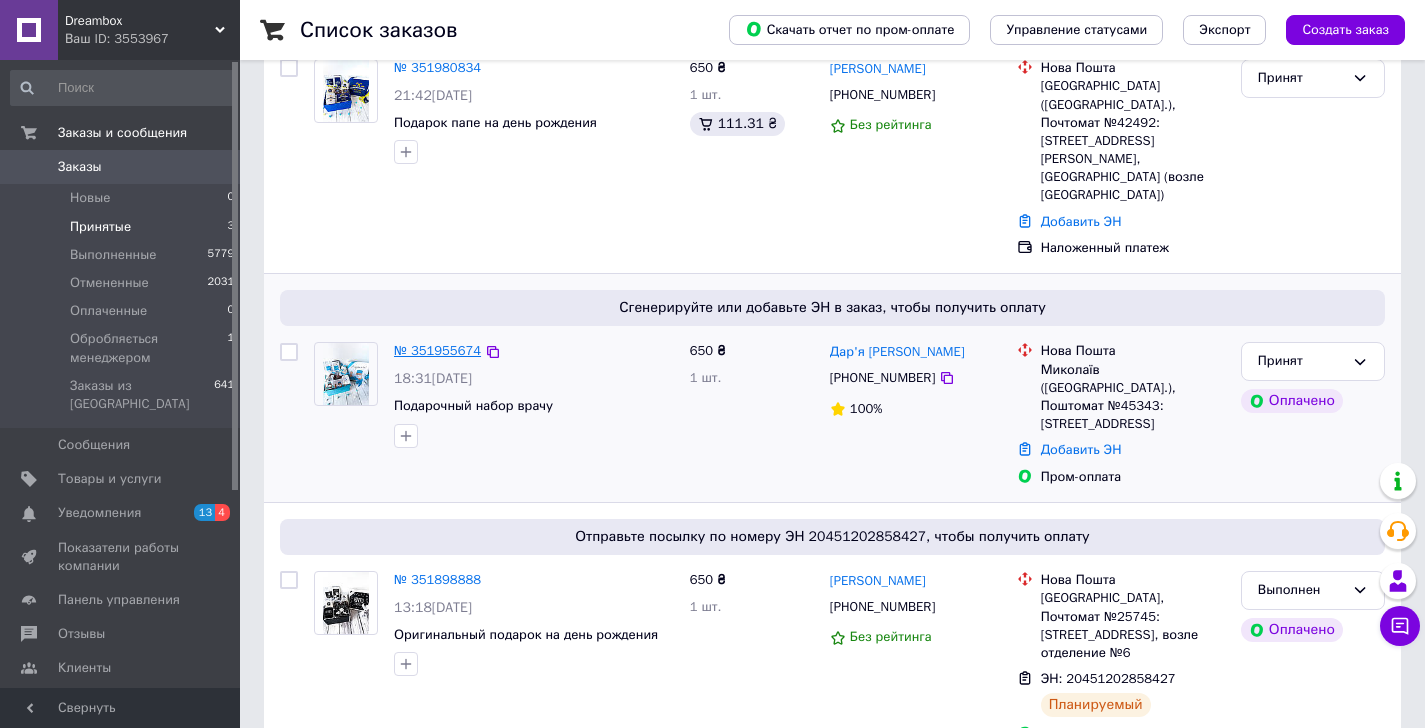 click on "№ 351955674" at bounding box center [437, 350] 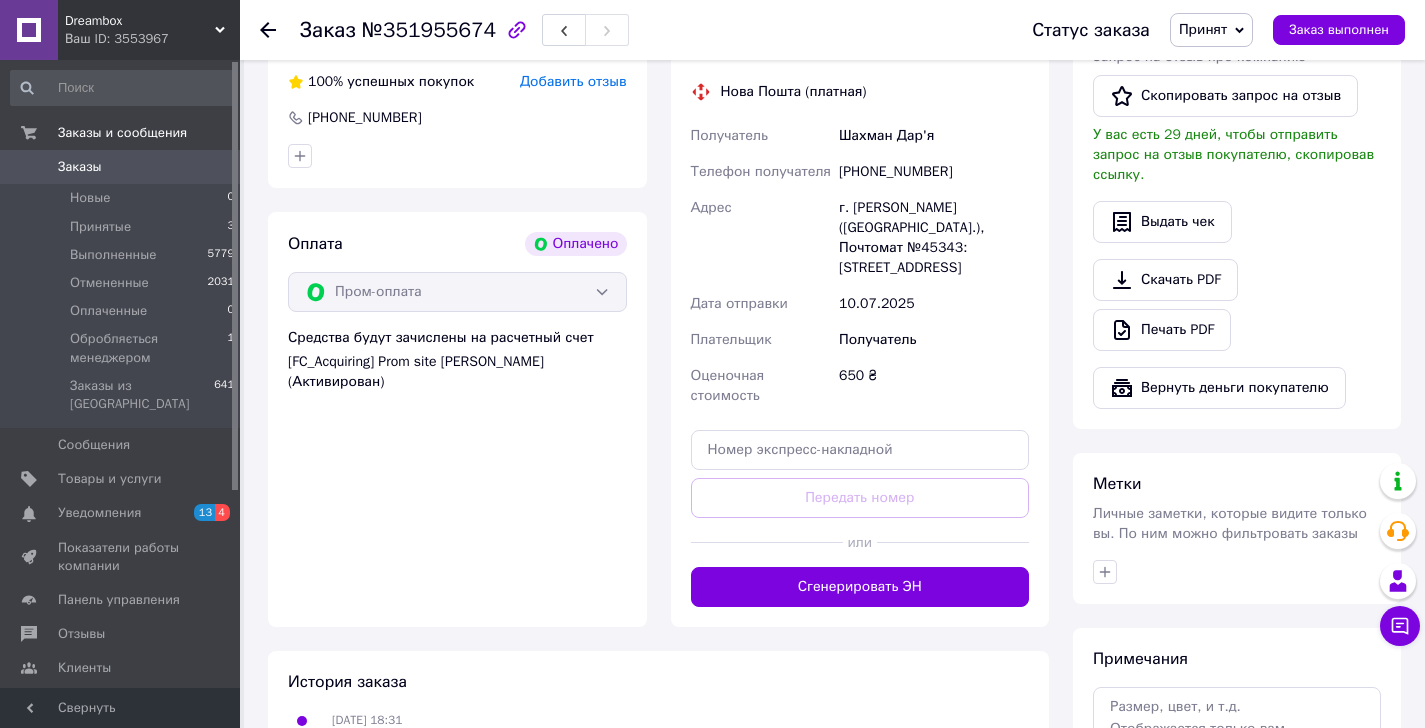 scroll, scrollTop: 0, scrollLeft: 0, axis: both 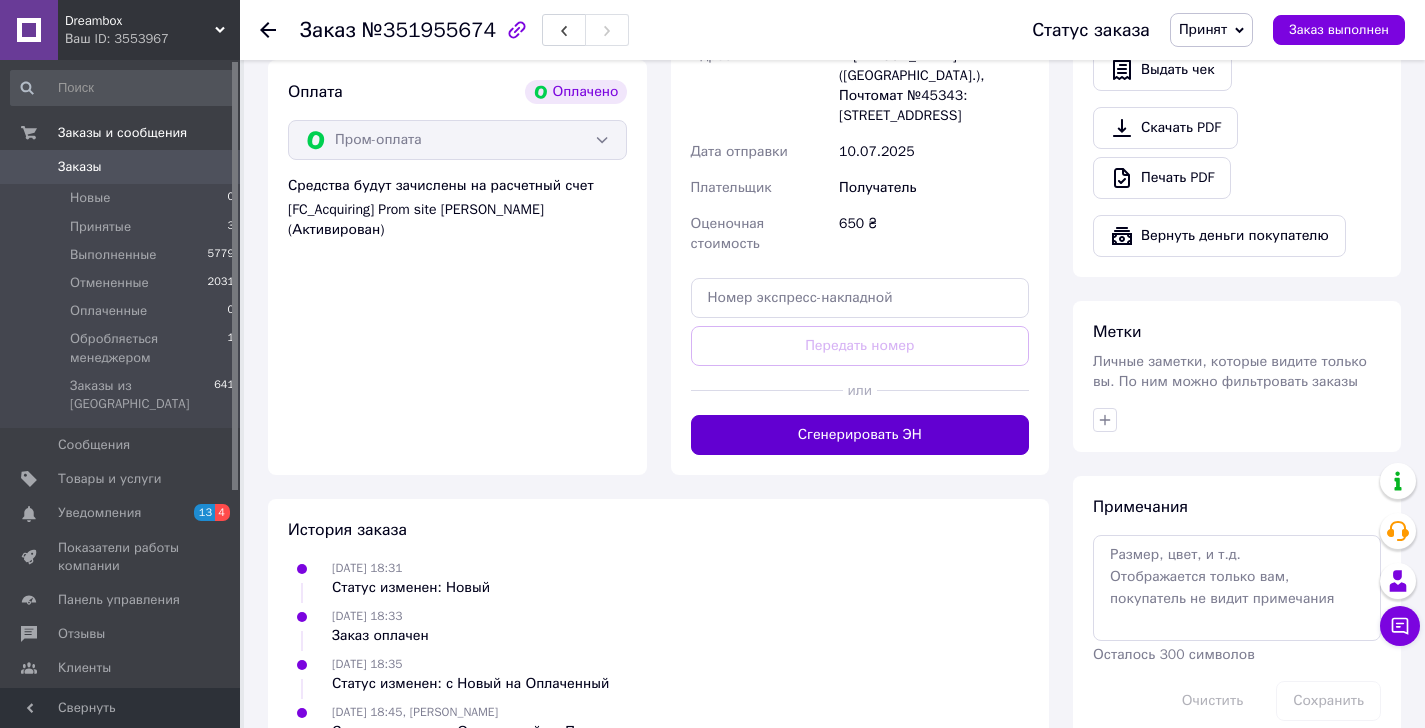 click on "Сгенерировать ЭН" at bounding box center (860, 435) 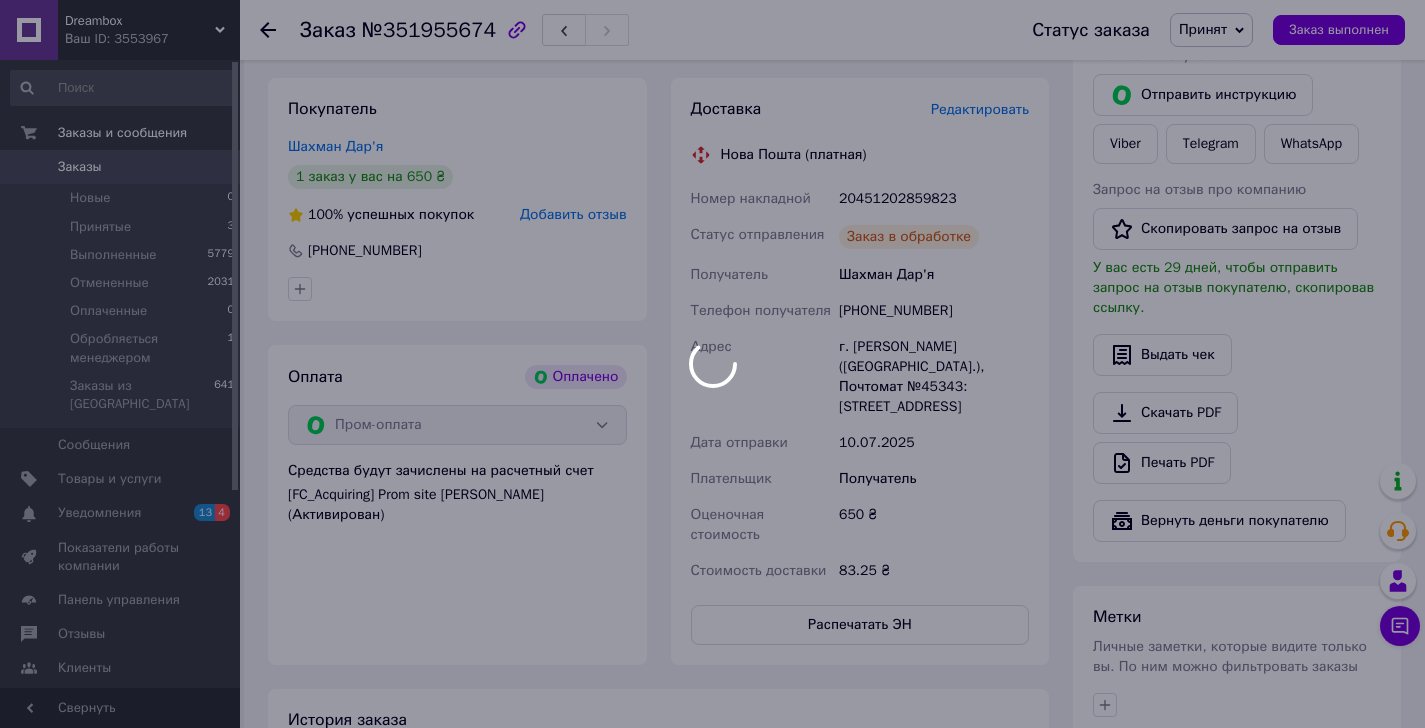 scroll, scrollTop: 261, scrollLeft: 0, axis: vertical 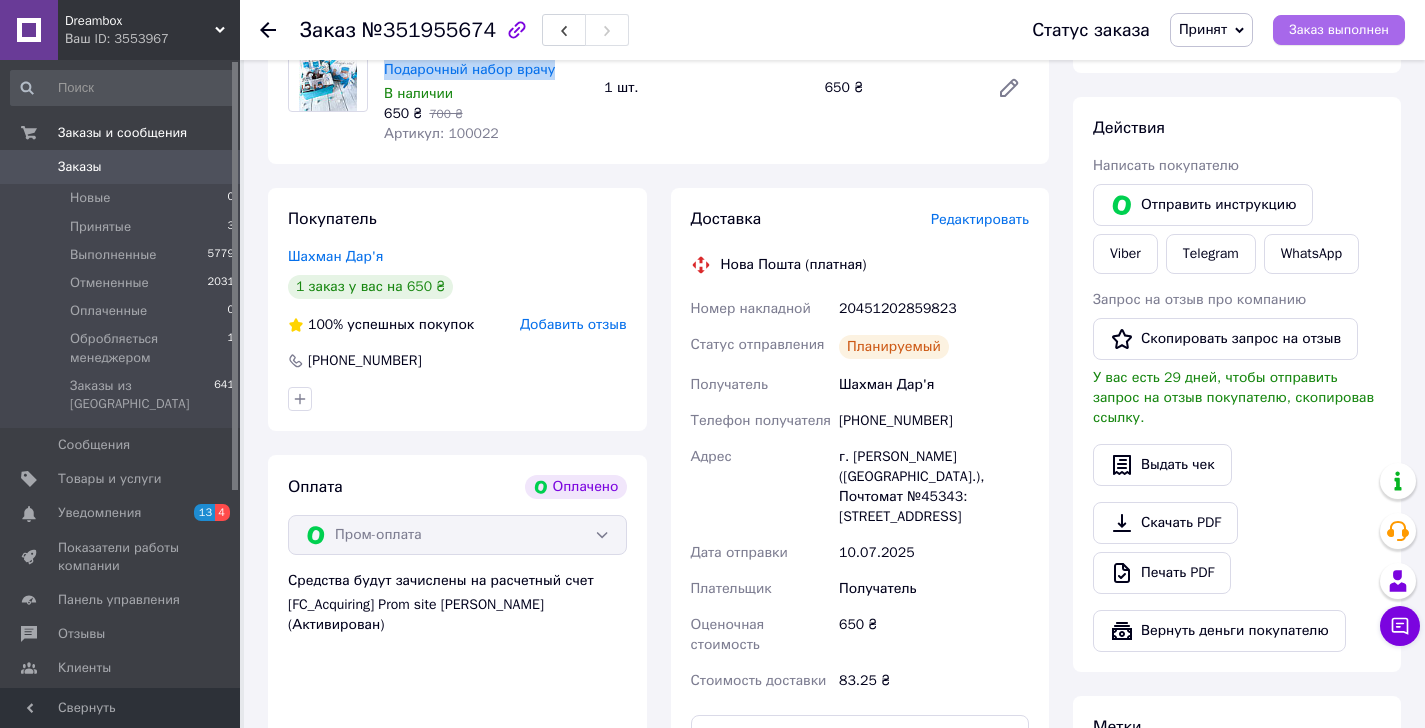 click on "Заказ выполнен" at bounding box center [1339, 30] 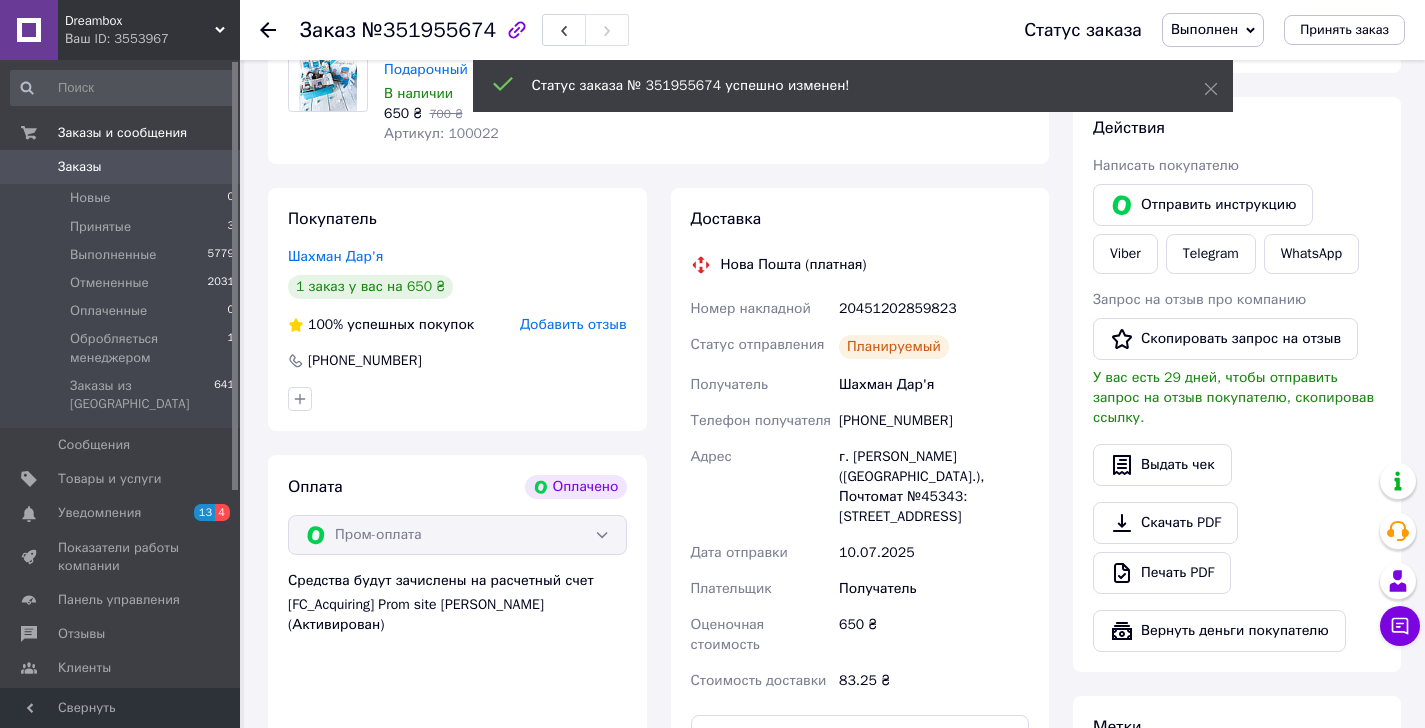 click 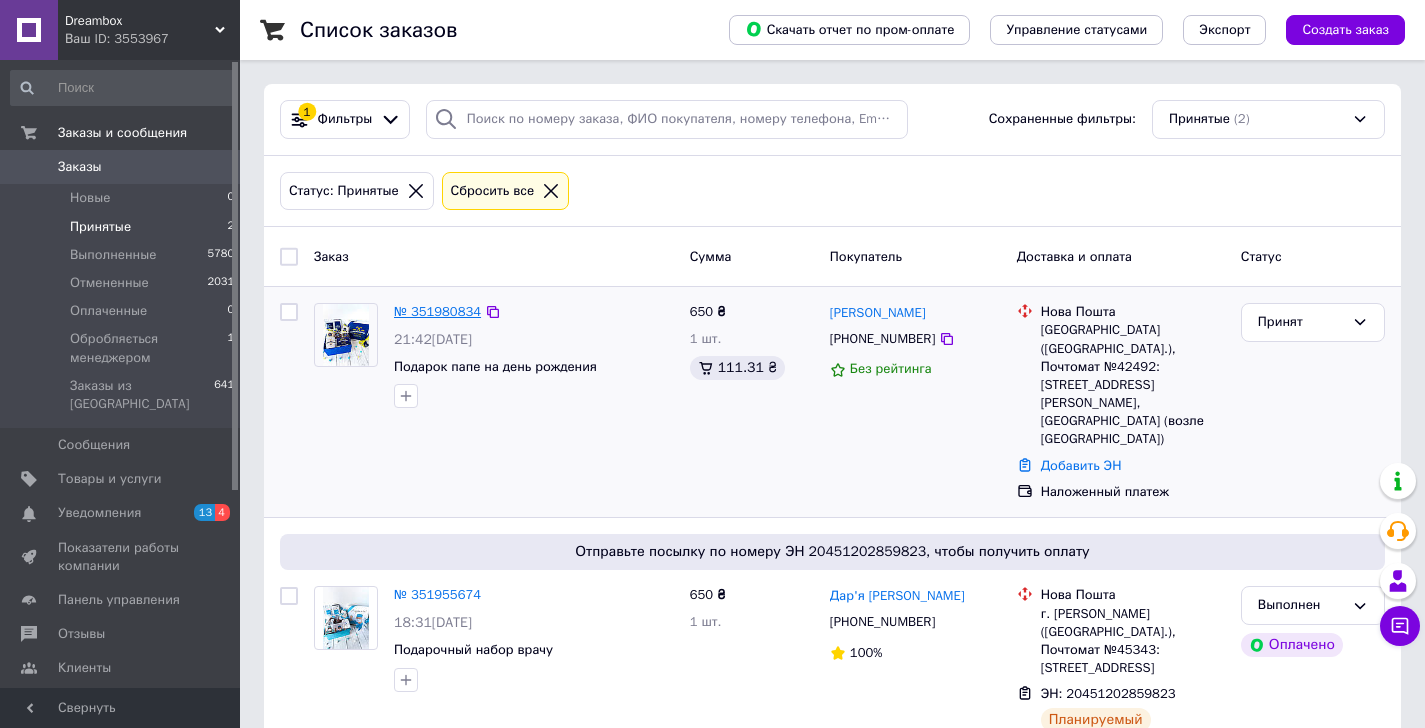 click on "№ 351980834" at bounding box center [437, 311] 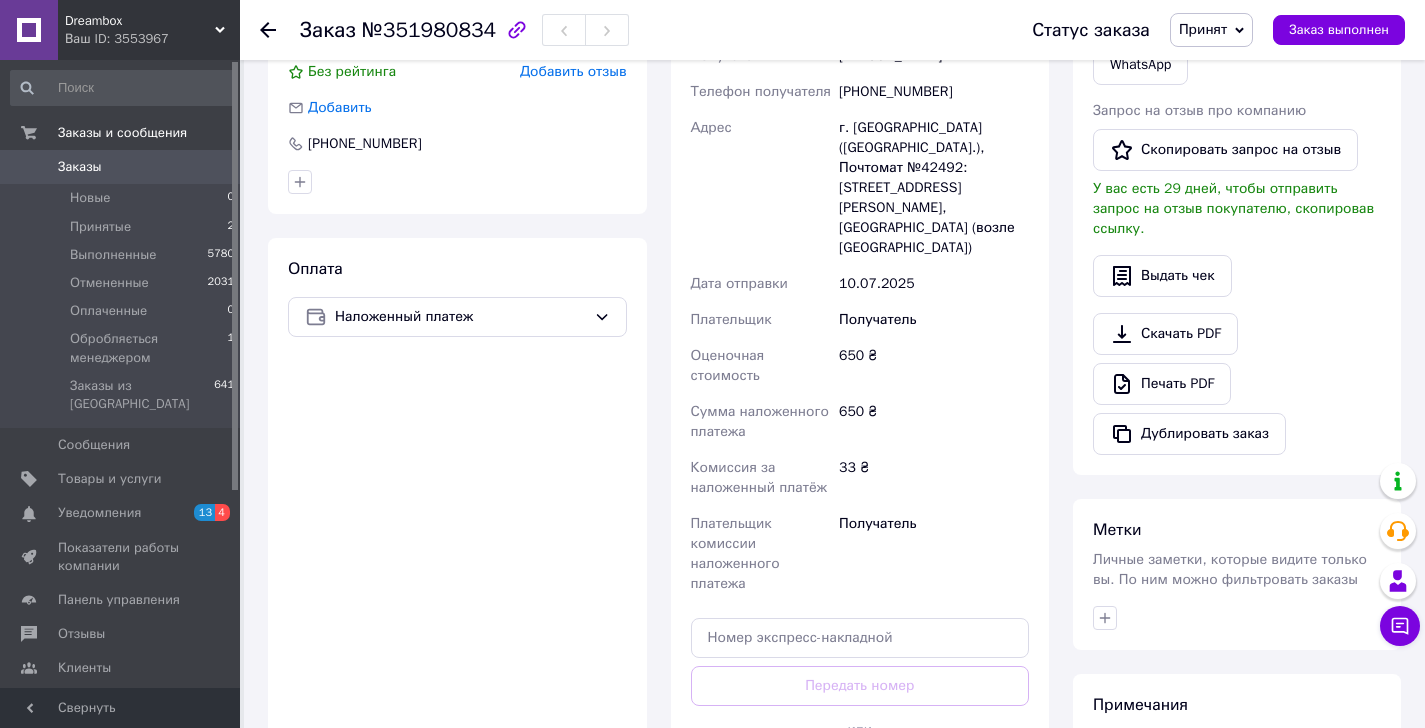 scroll, scrollTop: 590, scrollLeft: 0, axis: vertical 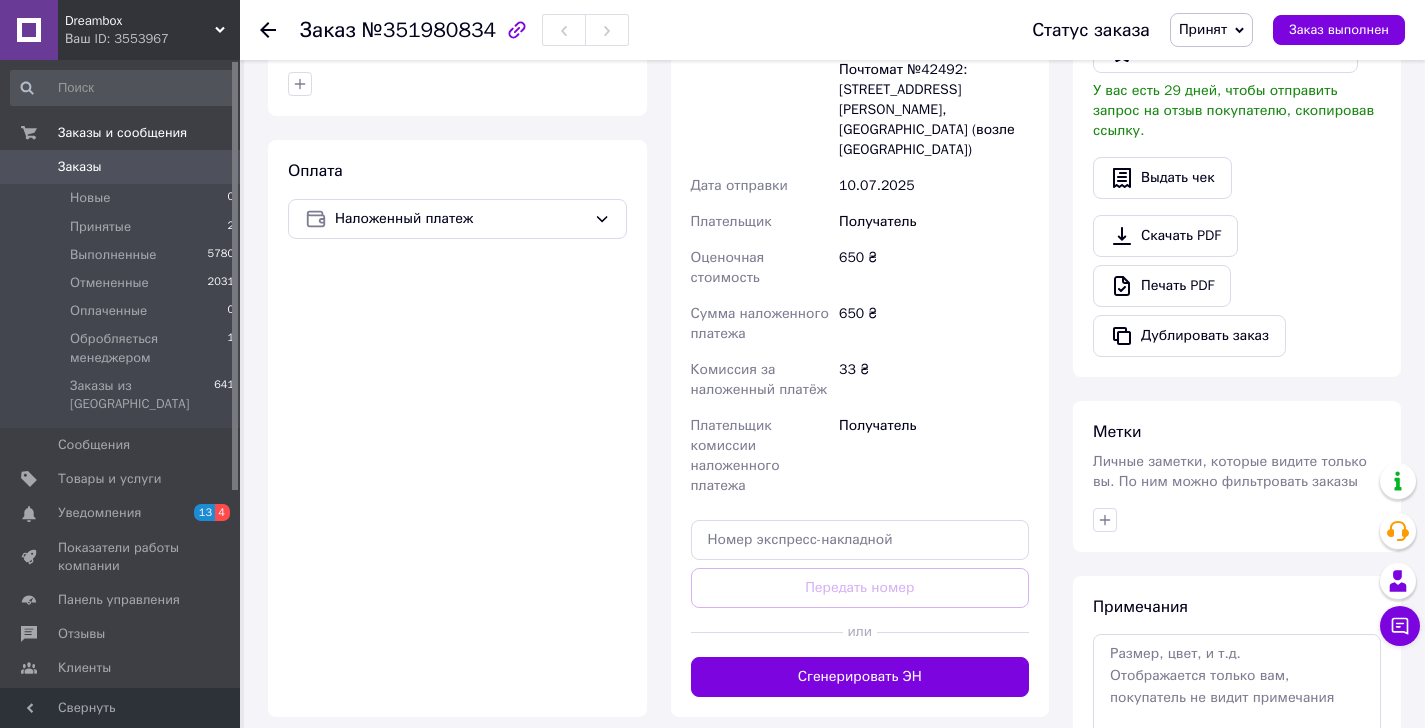 click on "Сгенерировать ЭН" at bounding box center (860, 677) 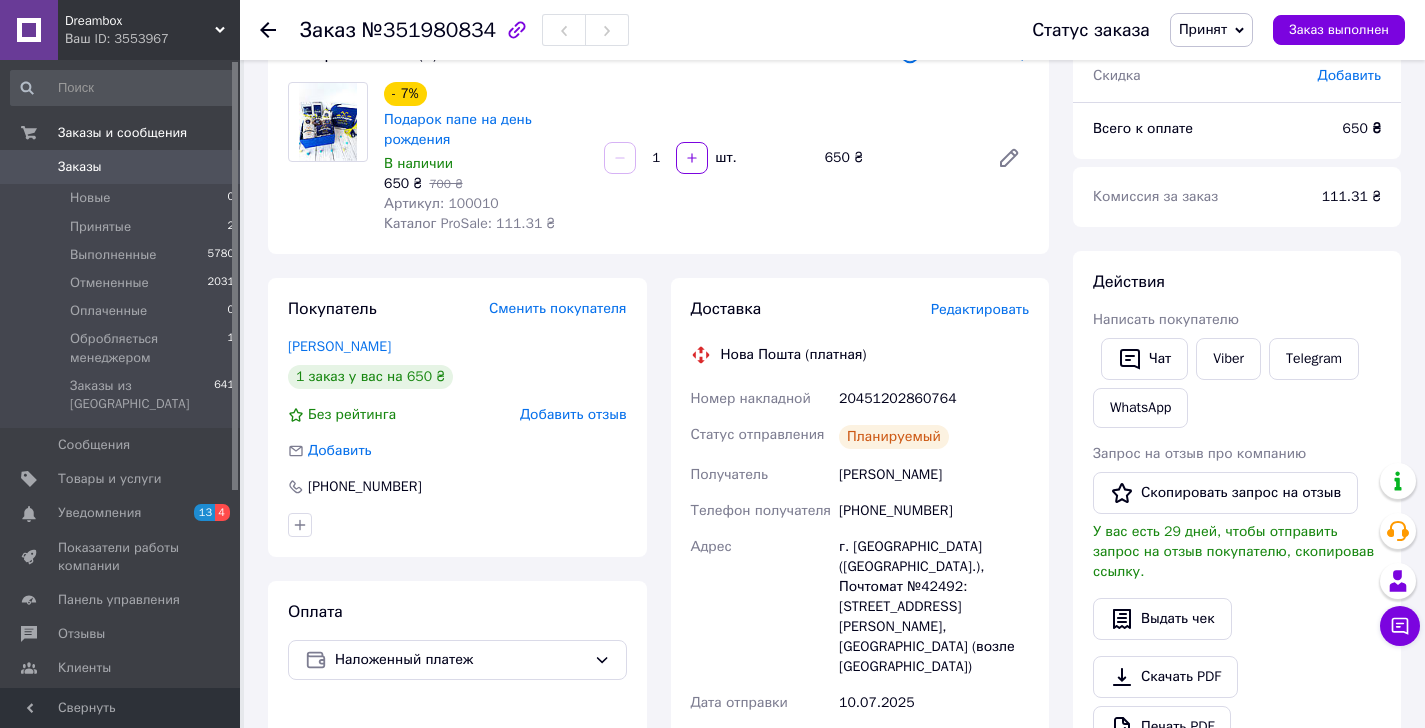 scroll, scrollTop: 0, scrollLeft: 0, axis: both 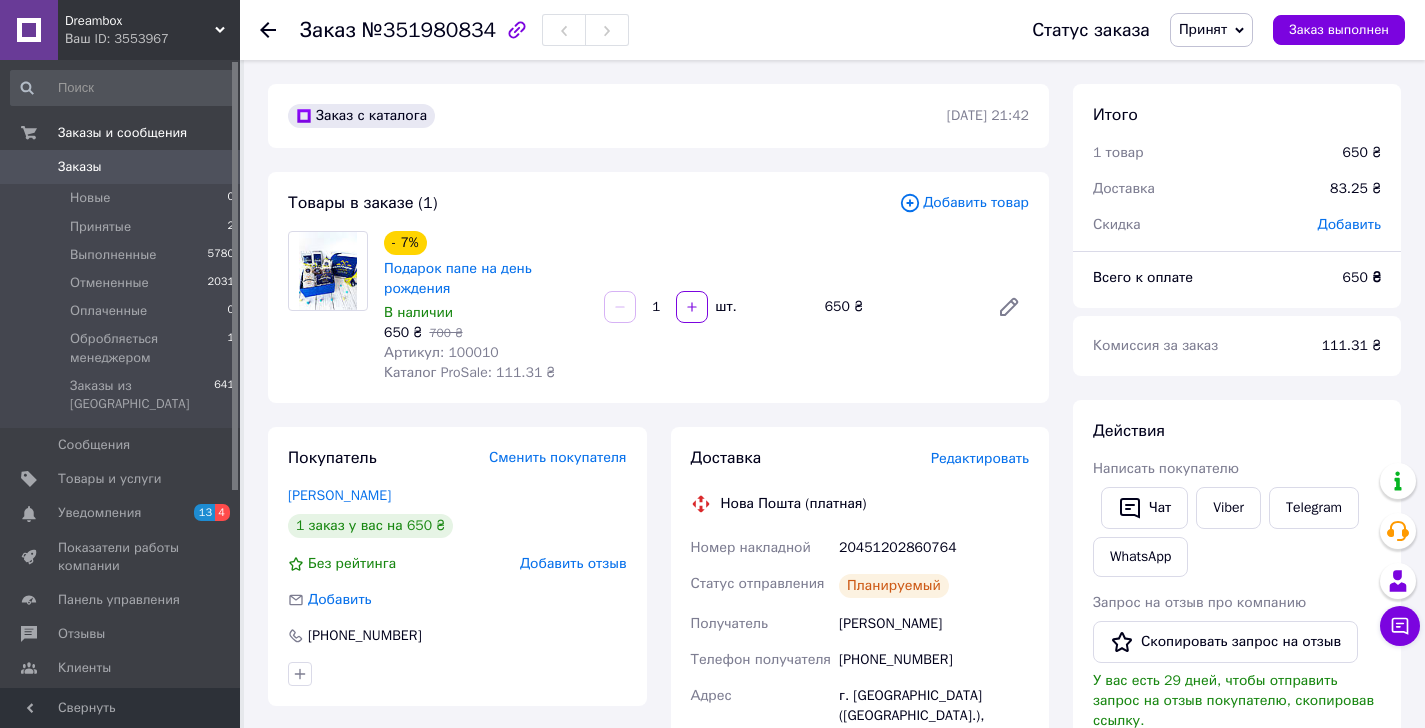 click on "Статус заказа Принят Выполнен Отменен Оплаченный Обробляється менеджером Заказ выполнен" at bounding box center (1208, 30) 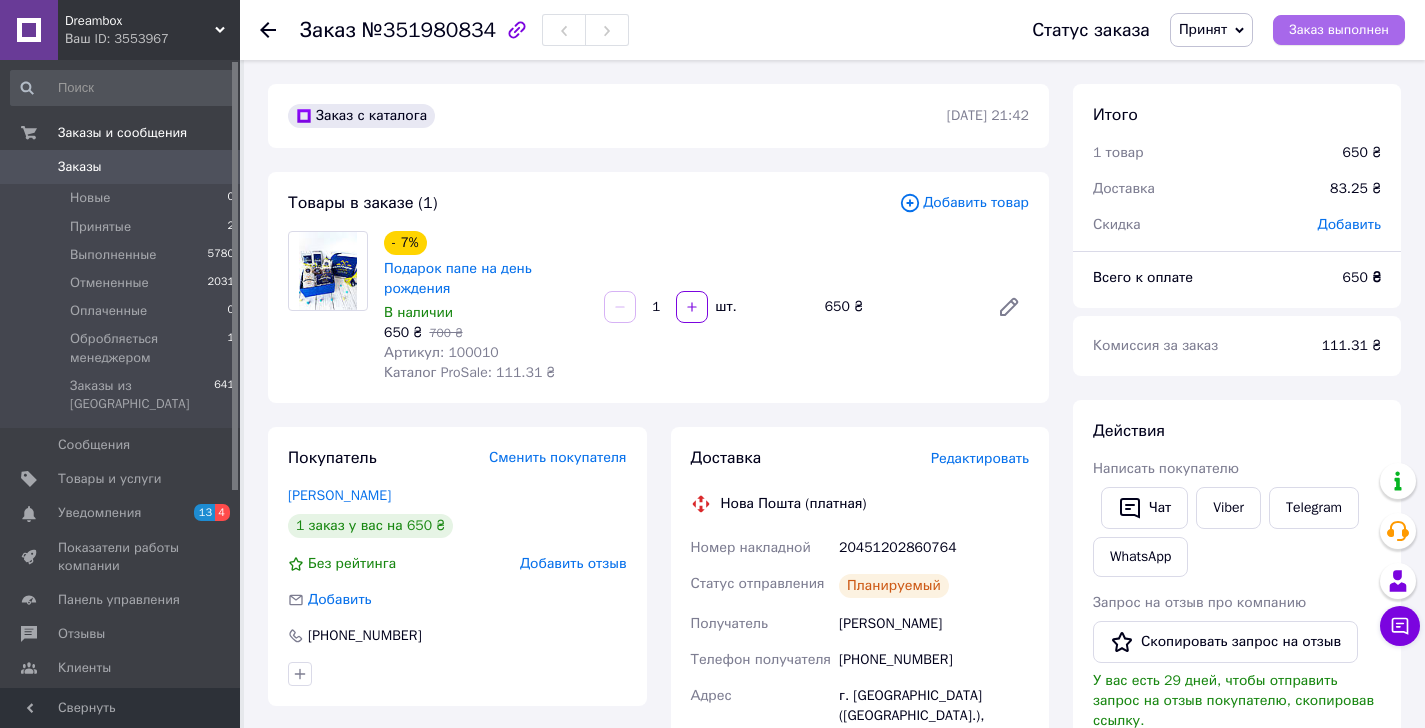 click on "Заказ выполнен" at bounding box center [1339, 30] 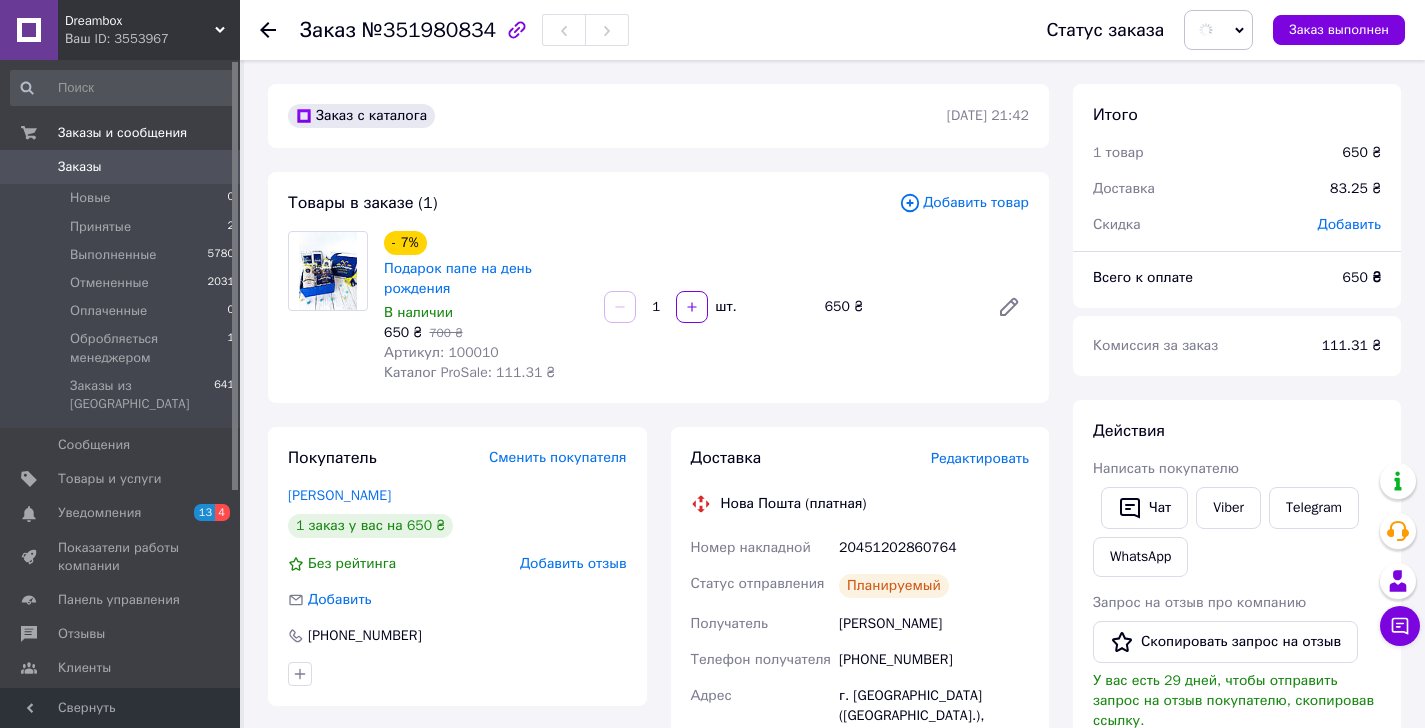 click 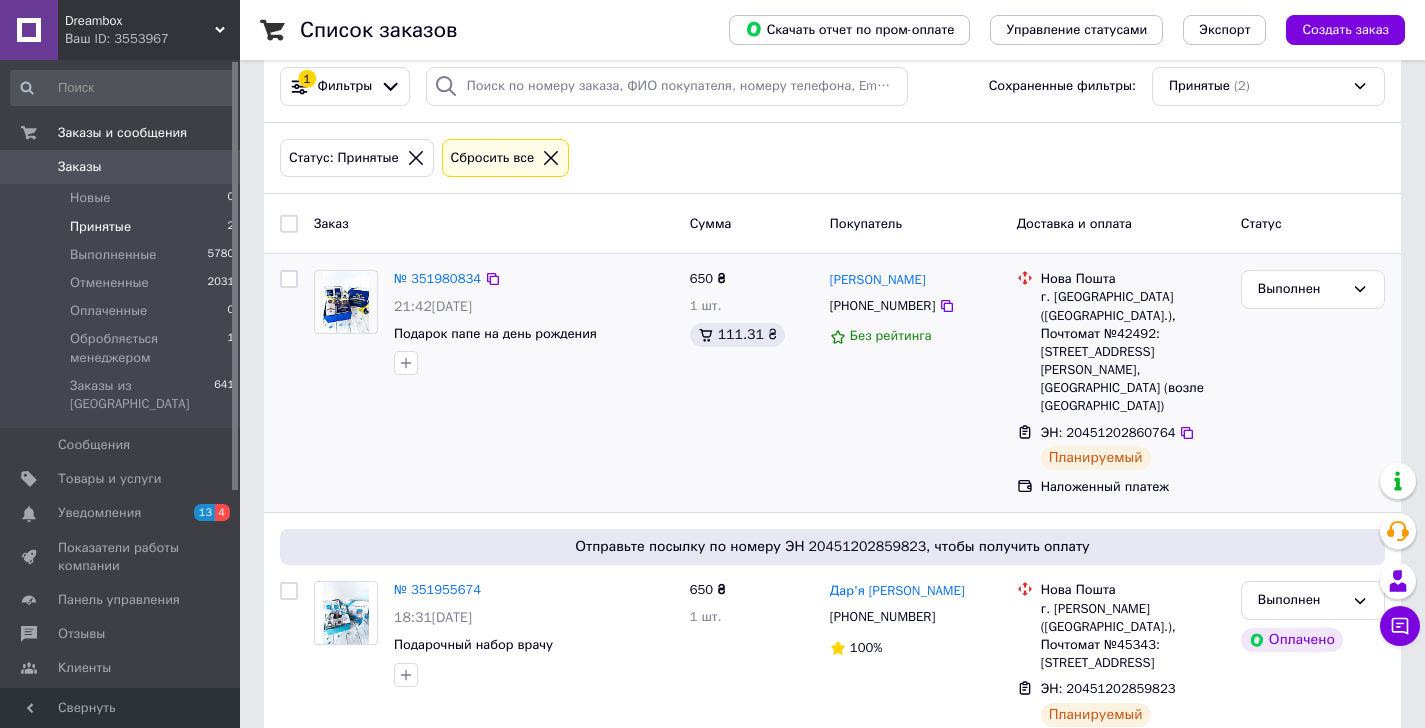 scroll, scrollTop: 62, scrollLeft: 0, axis: vertical 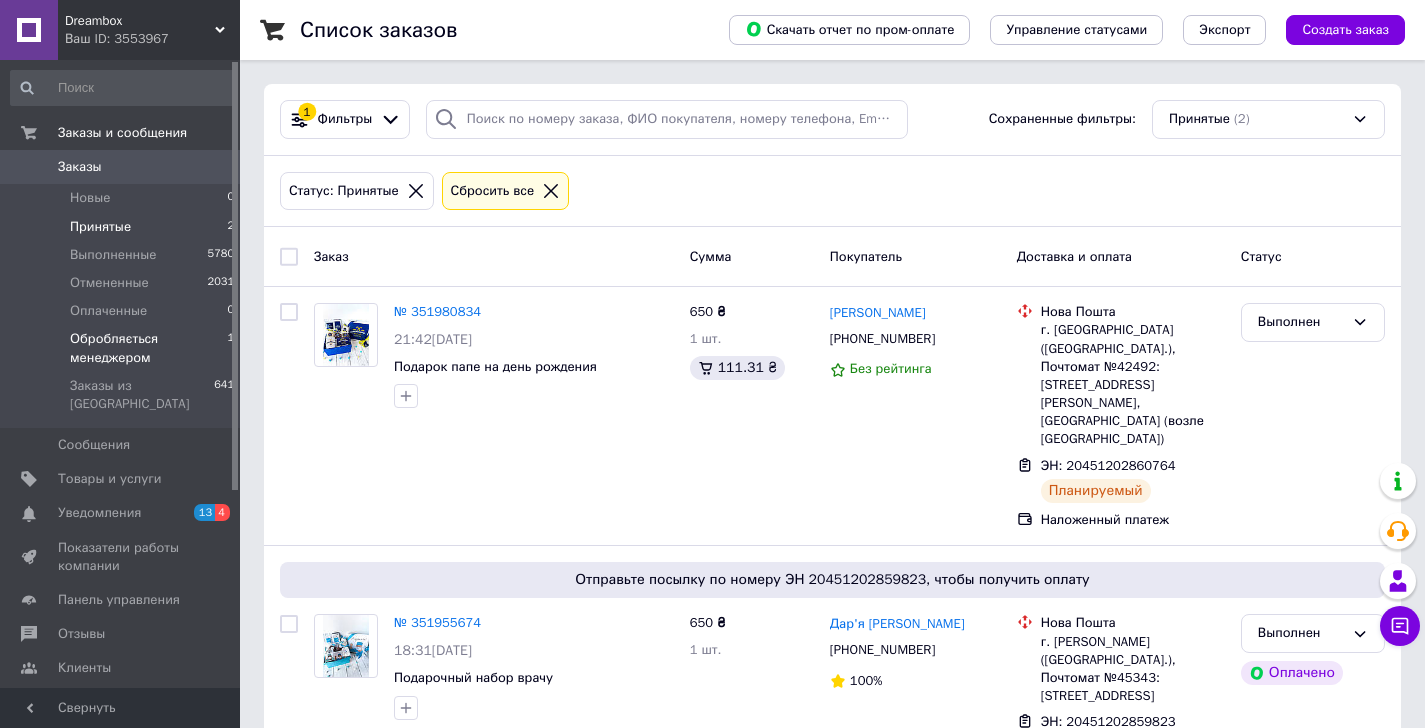 click on "Обробляється менеджером" at bounding box center [148, 348] 